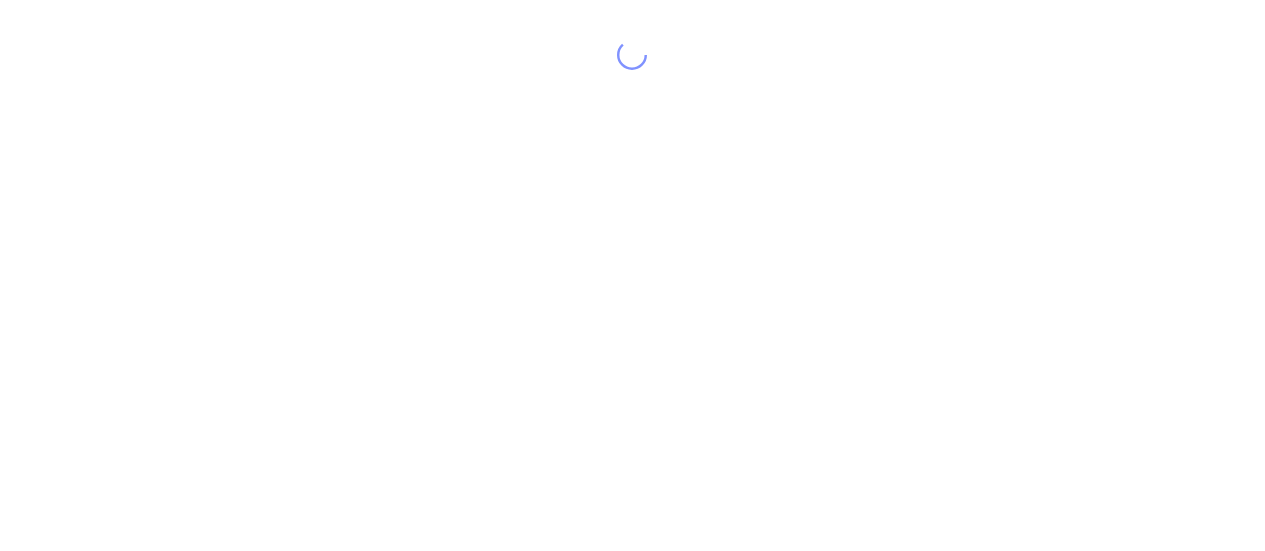 scroll, scrollTop: 0, scrollLeft: 0, axis: both 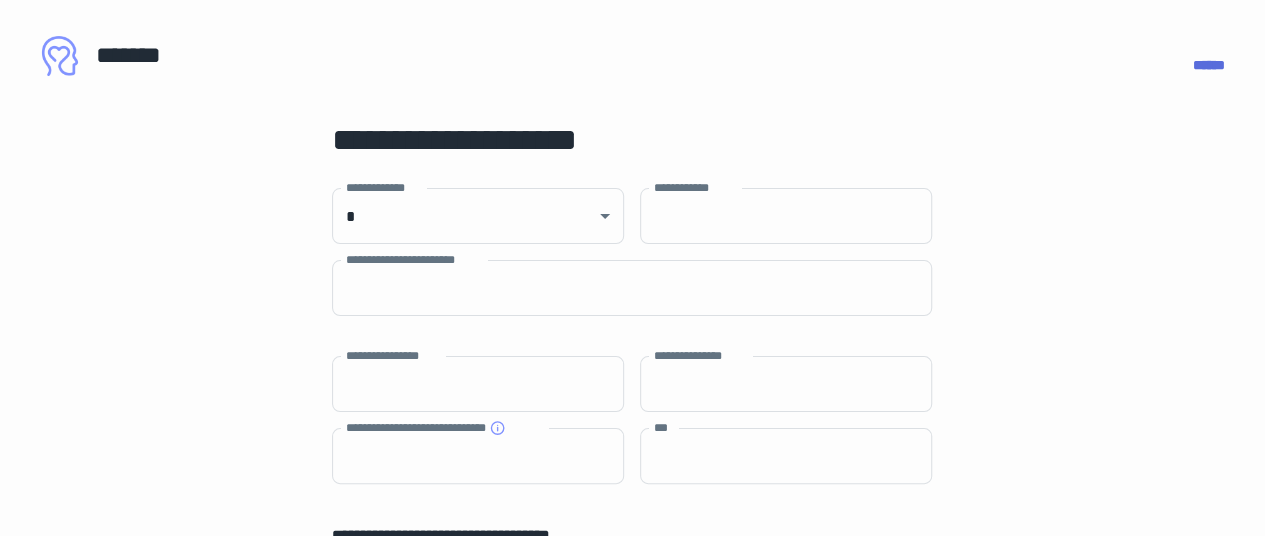 click on "******" at bounding box center [1209, 65] 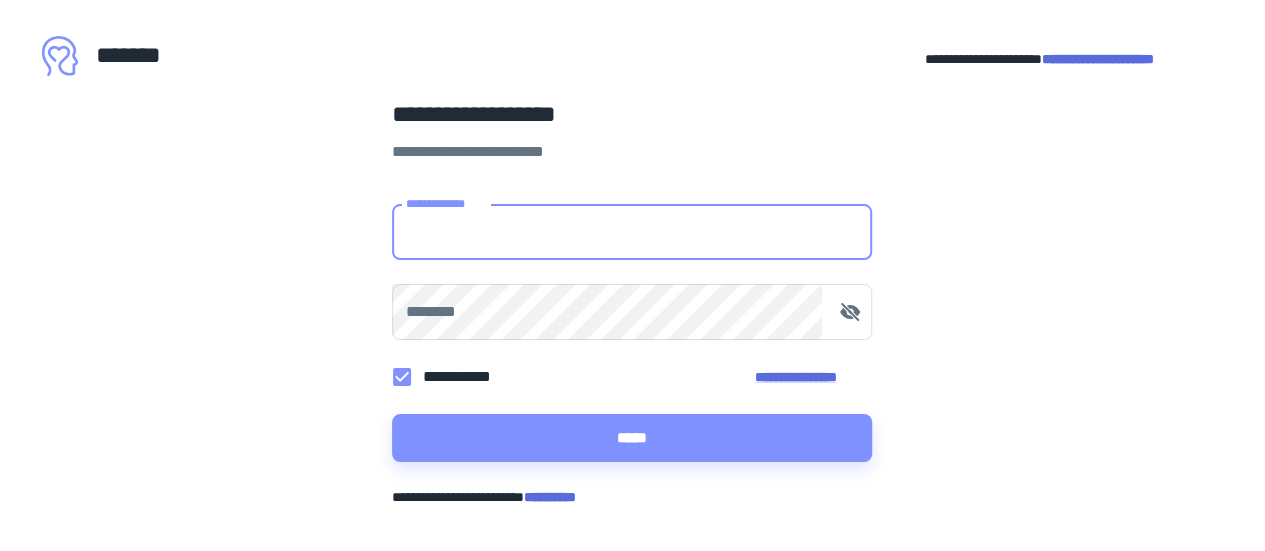 type on "**********" 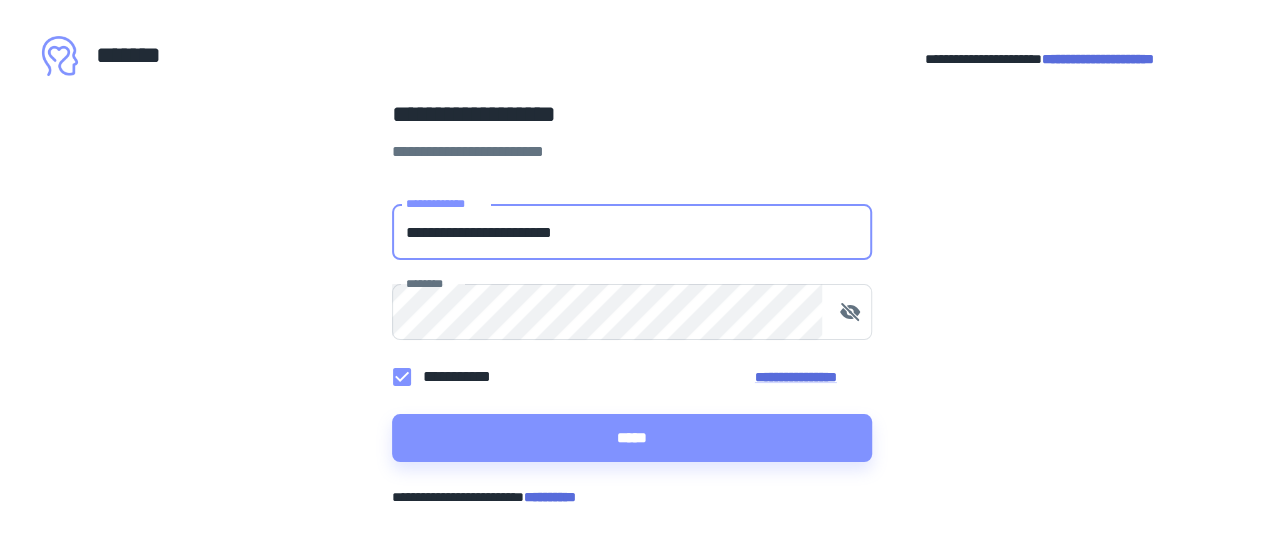 drag, startPoint x: 619, startPoint y: 451, endPoint x: 711, endPoint y: 473, distance: 94.59387 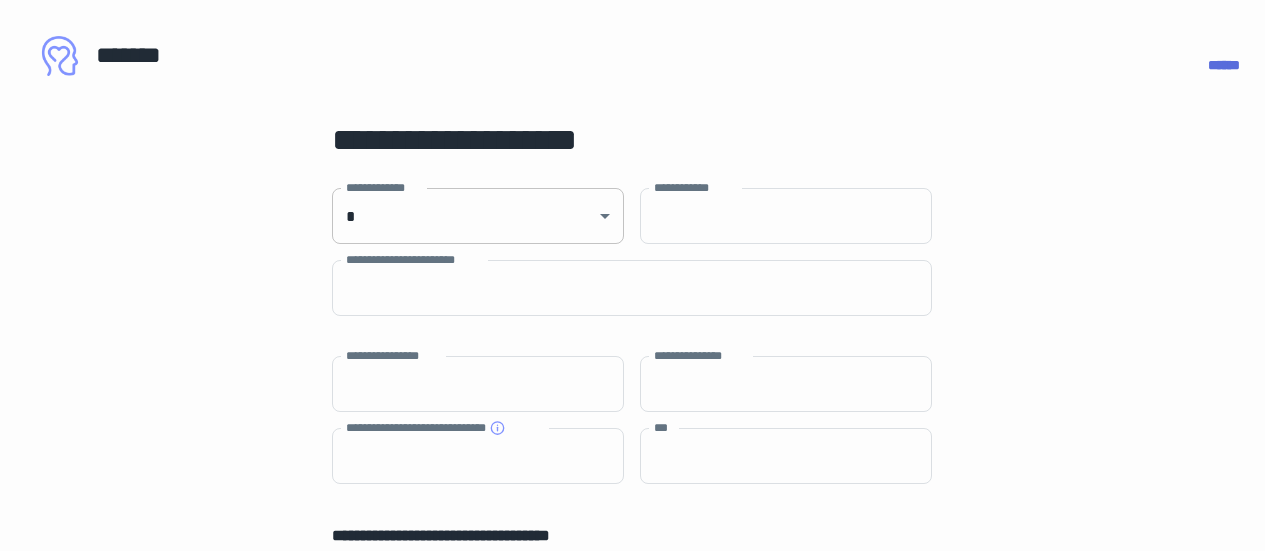 click on "**********" at bounding box center [632, 268] 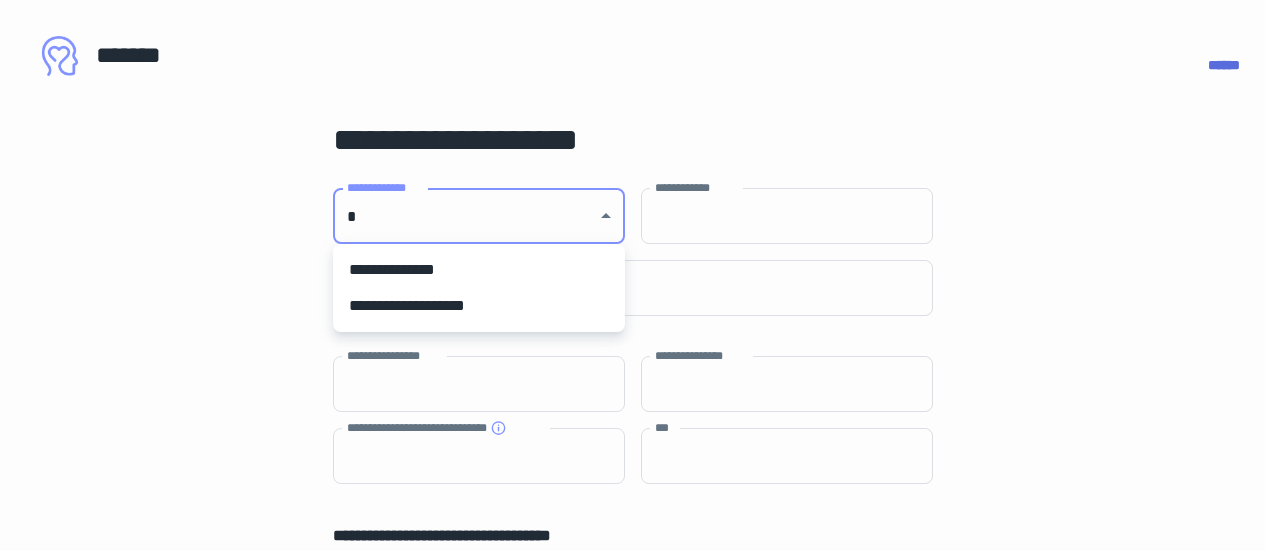 click on "**********" at bounding box center [479, 306] 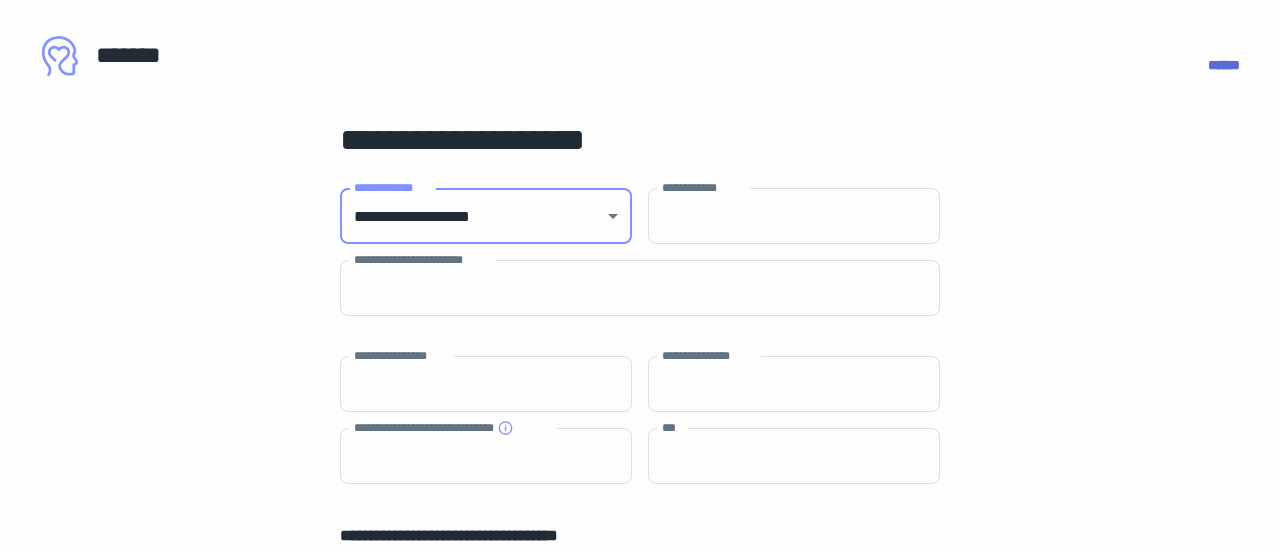 type on "**********" 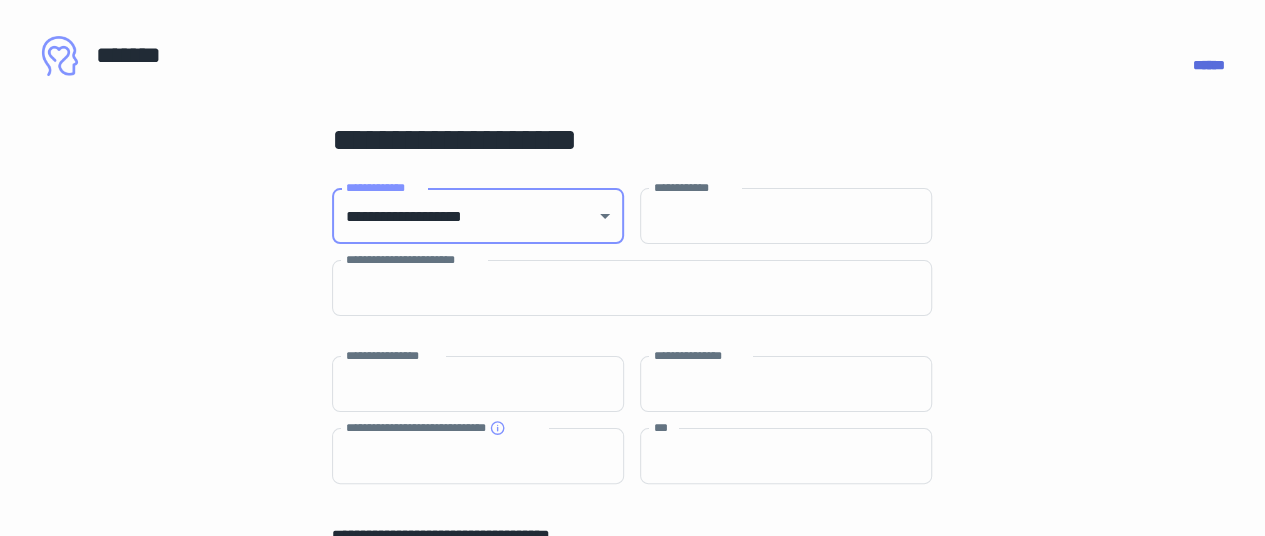 click on "**********" at bounding box center (786, 216) 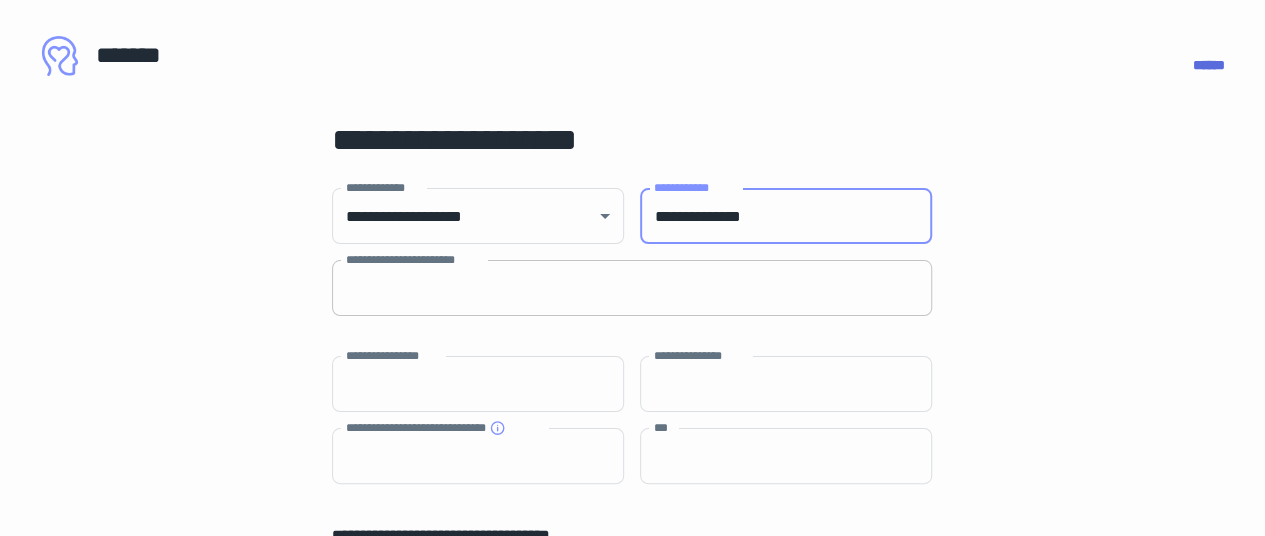 type on "**********" 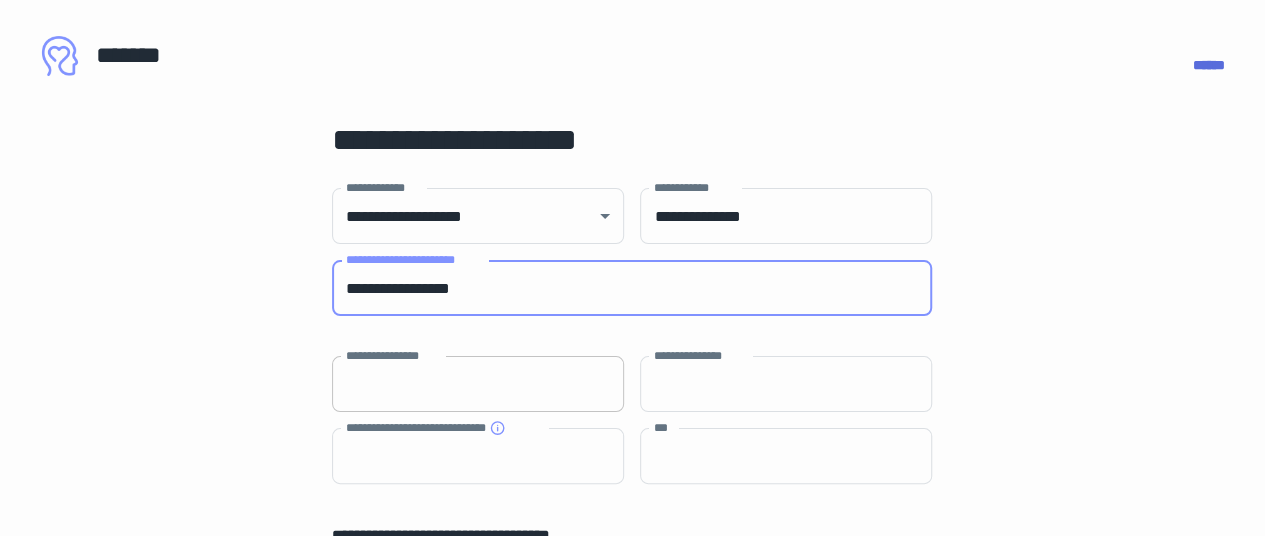 type on "**********" 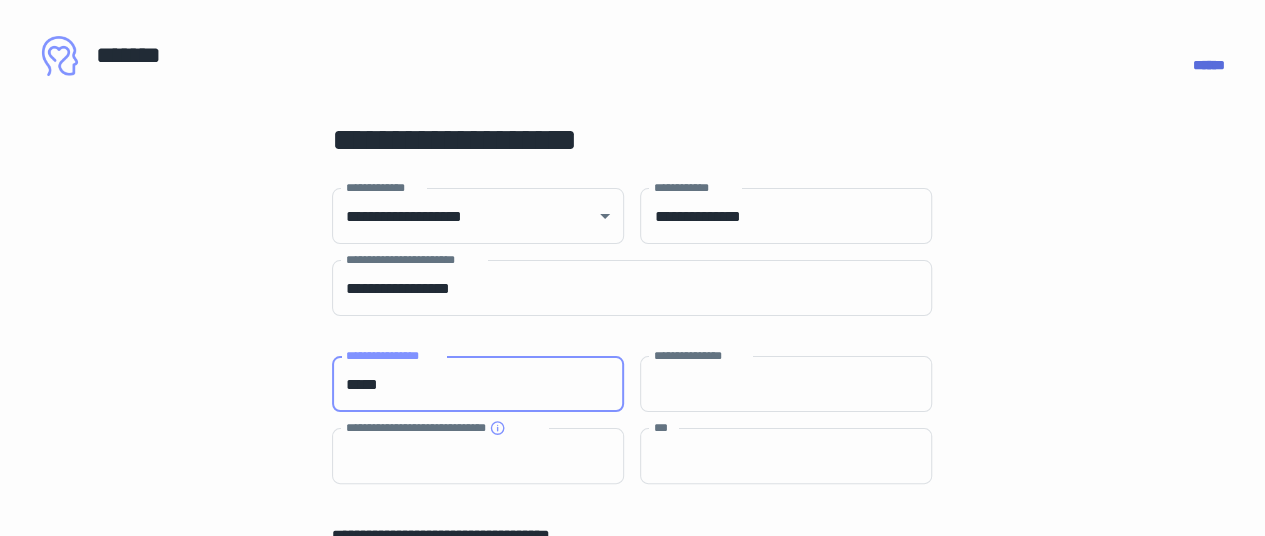 type on "*****" 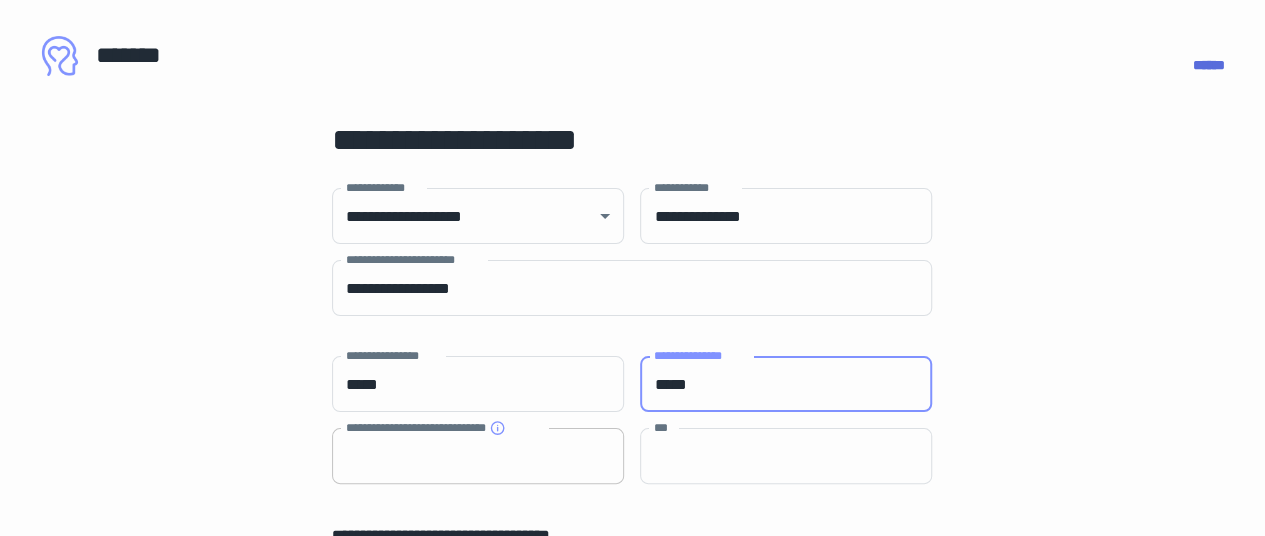 type on "*****" 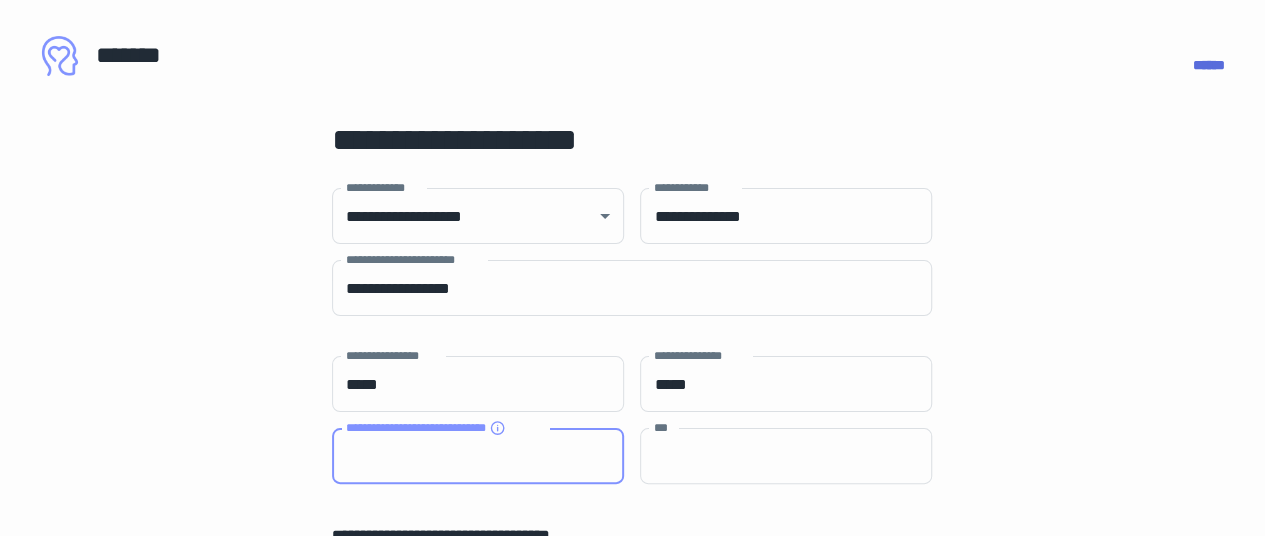 click on "**********" at bounding box center (478, 456) 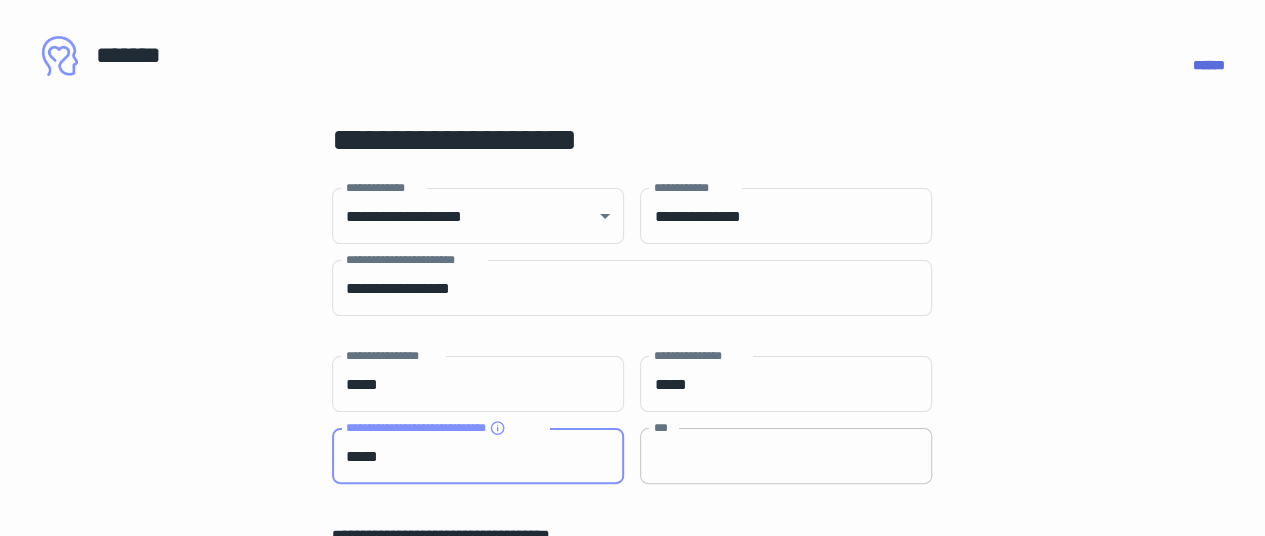 type on "*****" 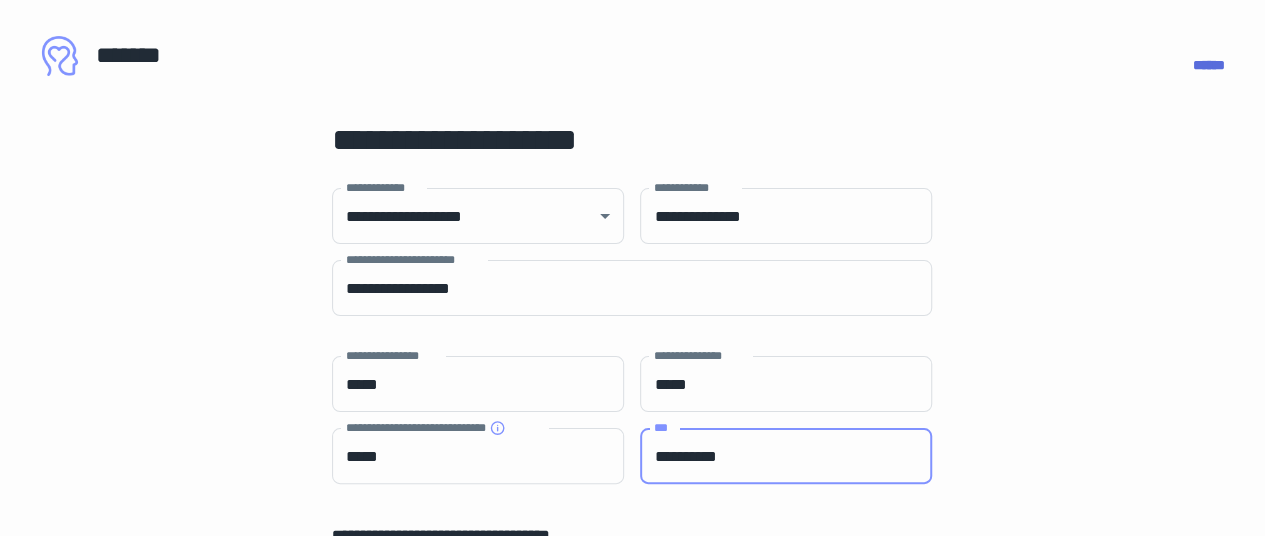type on "**********" 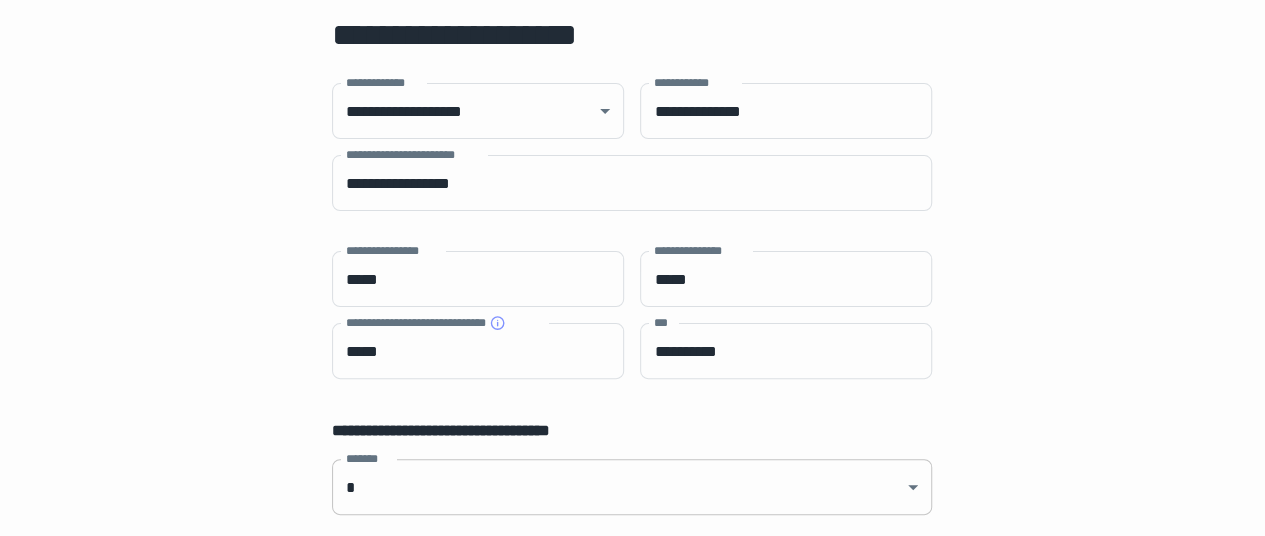 scroll, scrollTop: 200, scrollLeft: 0, axis: vertical 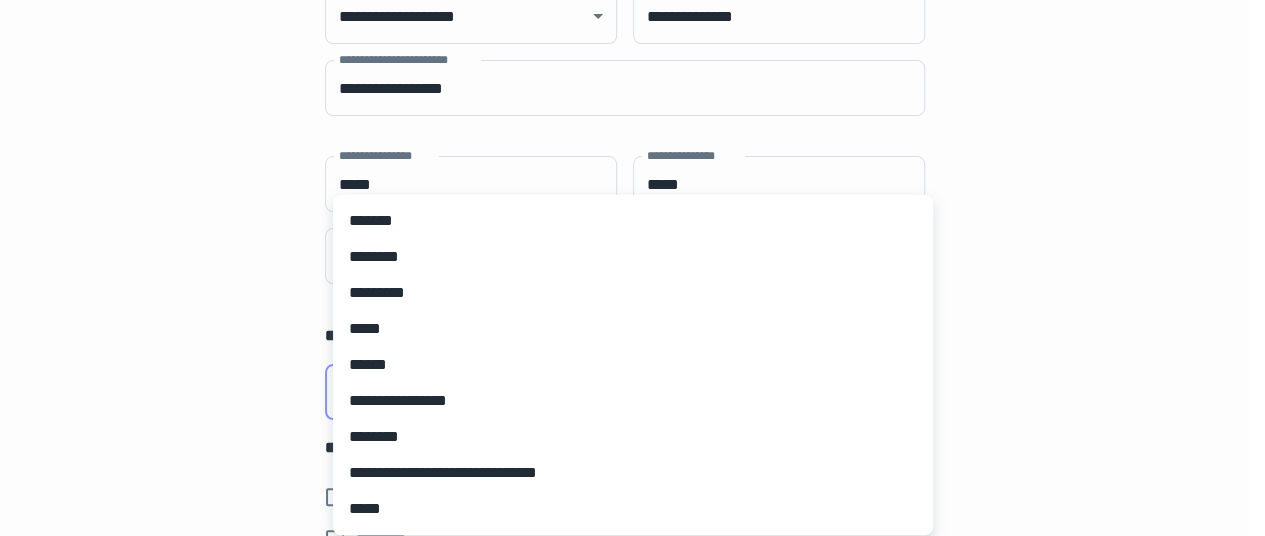 click on "**********" at bounding box center (632, 68) 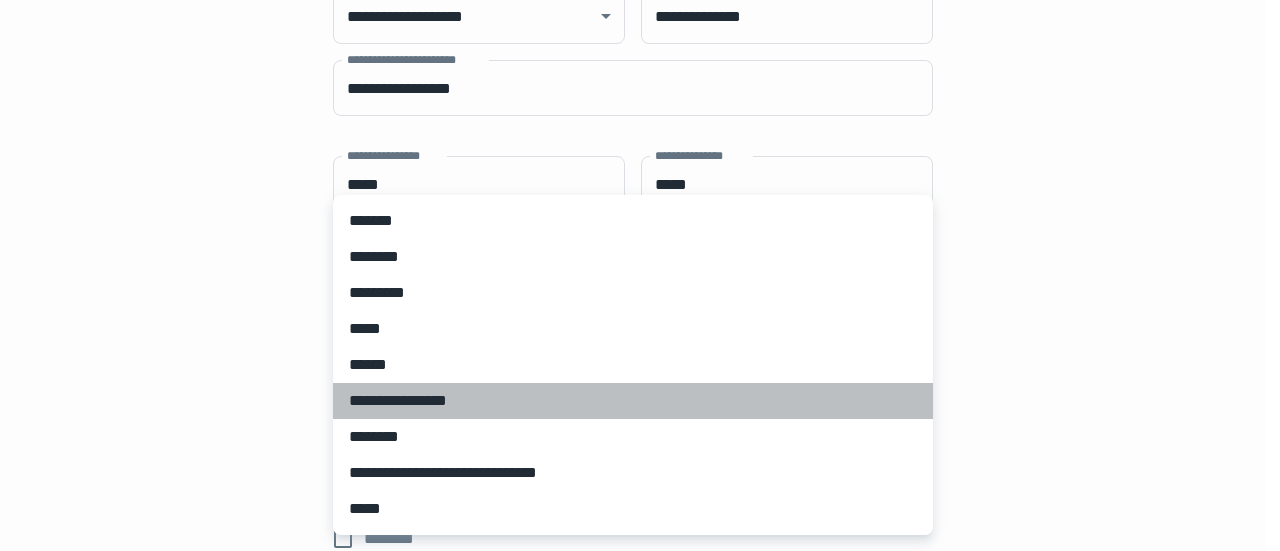 click on "**********" at bounding box center (633, 401) 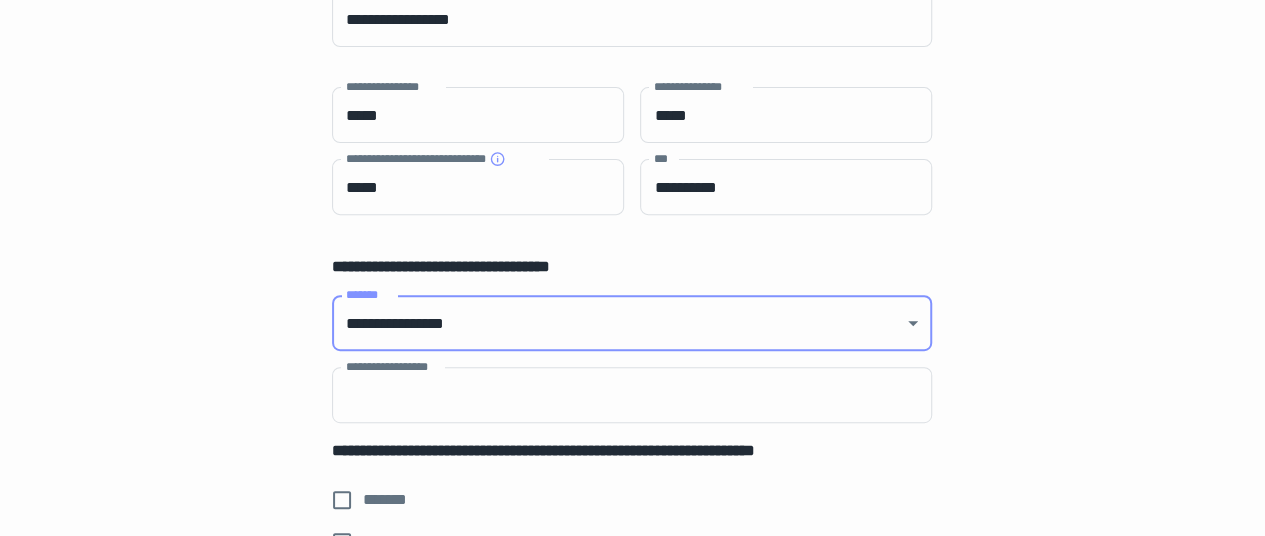 scroll, scrollTop: 300, scrollLeft: 0, axis: vertical 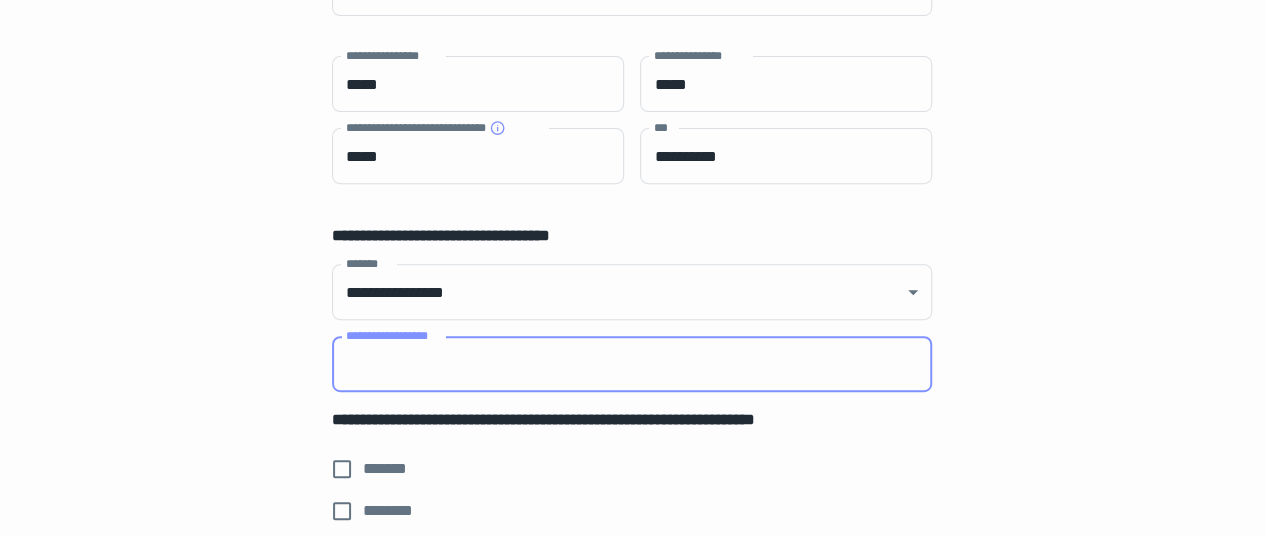 click on "**********" at bounding box center (632, 364) 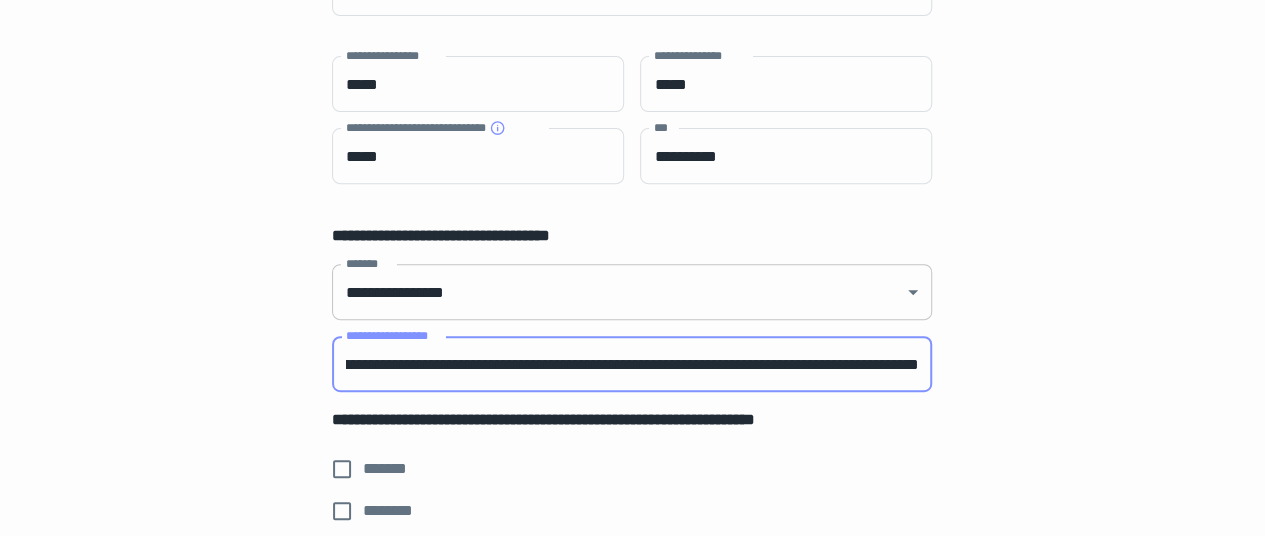 scroll, scrollTop: 0, scrollLeft: 252, axis: horizontal 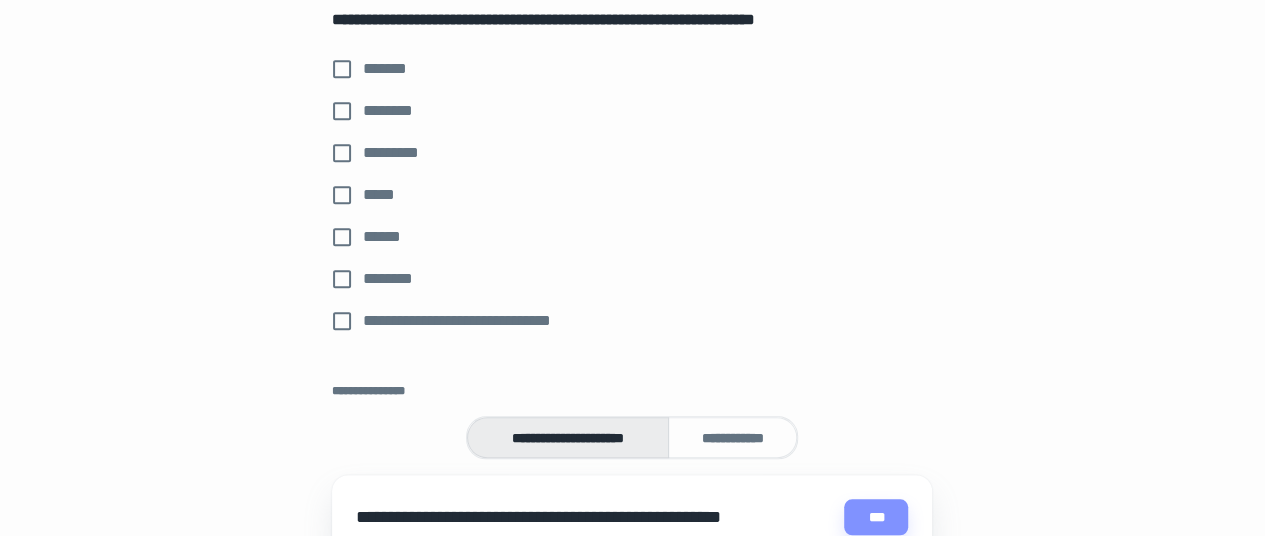 type on "**********" 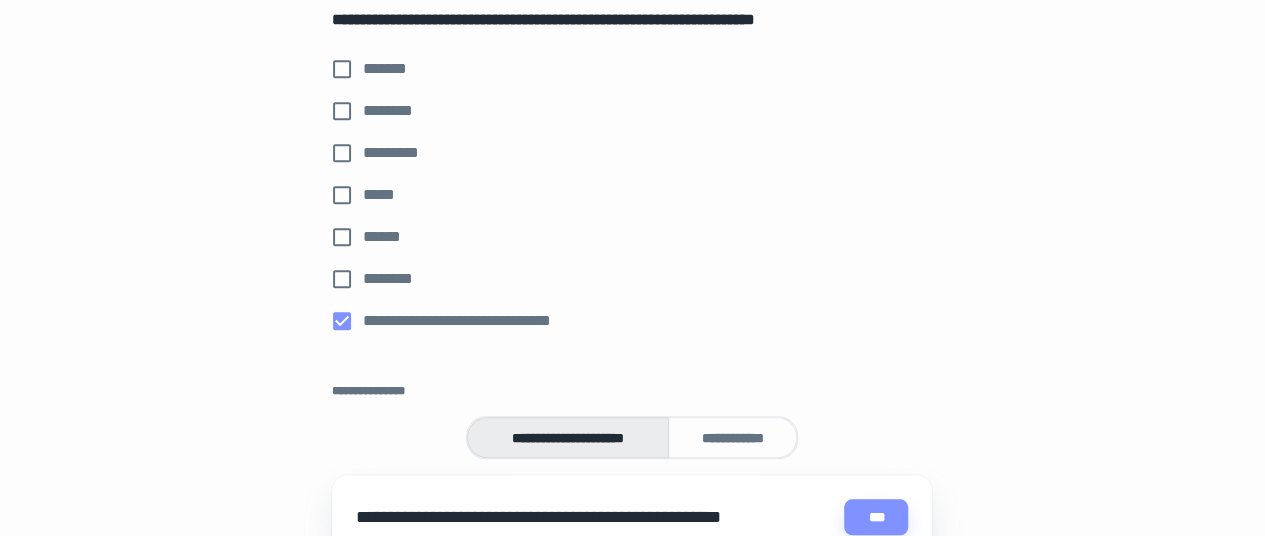 scroll, scrollTop: 0, scrollLeft: 0, axis: both 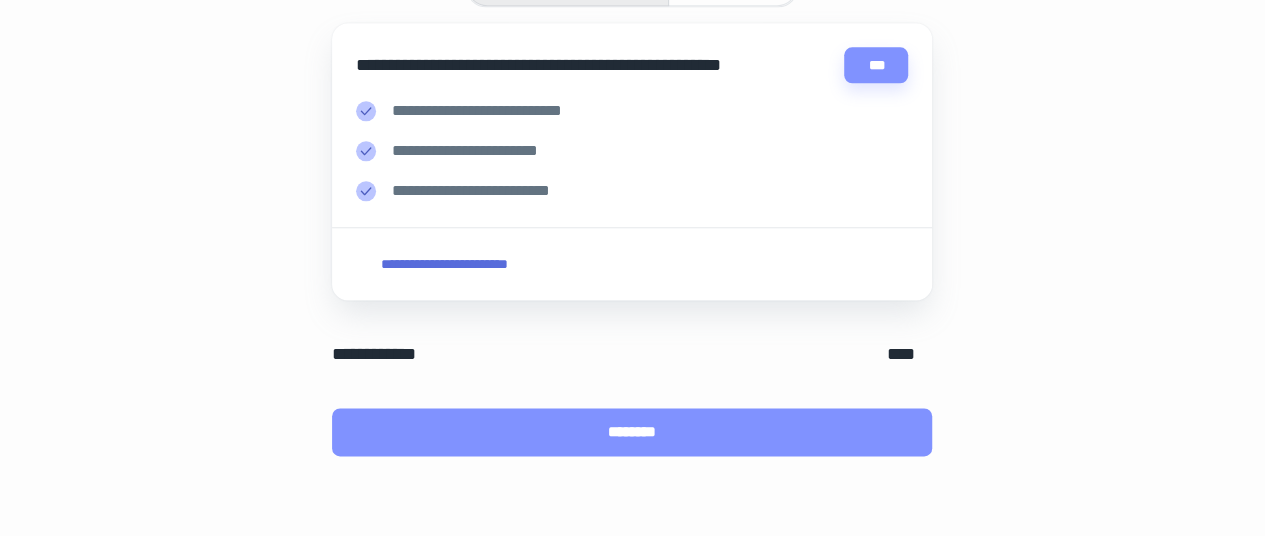 click on "********" at bounding box center [632, 432] 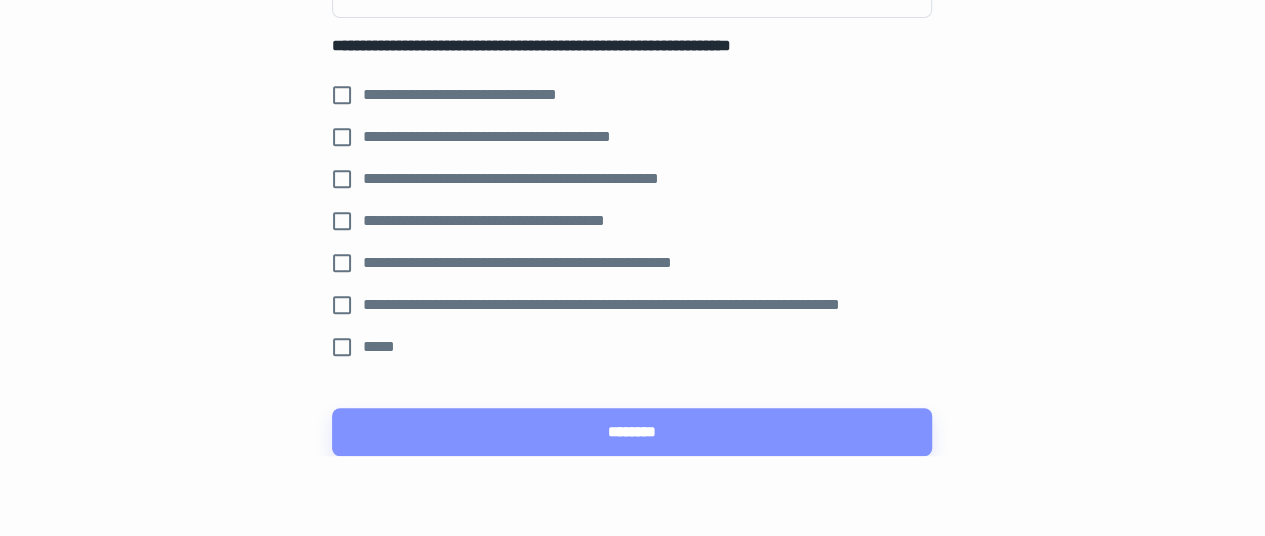 scroll, scrollTop: 0, scrollLeft: 0, axis: both 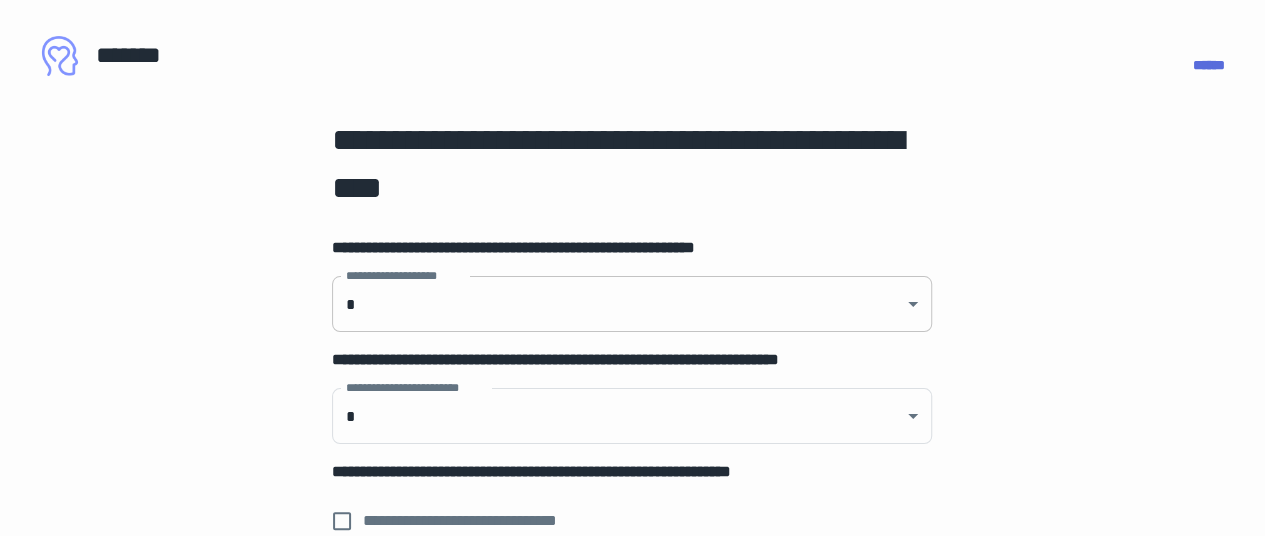 click on "**********" at bounding box center [632, 268] 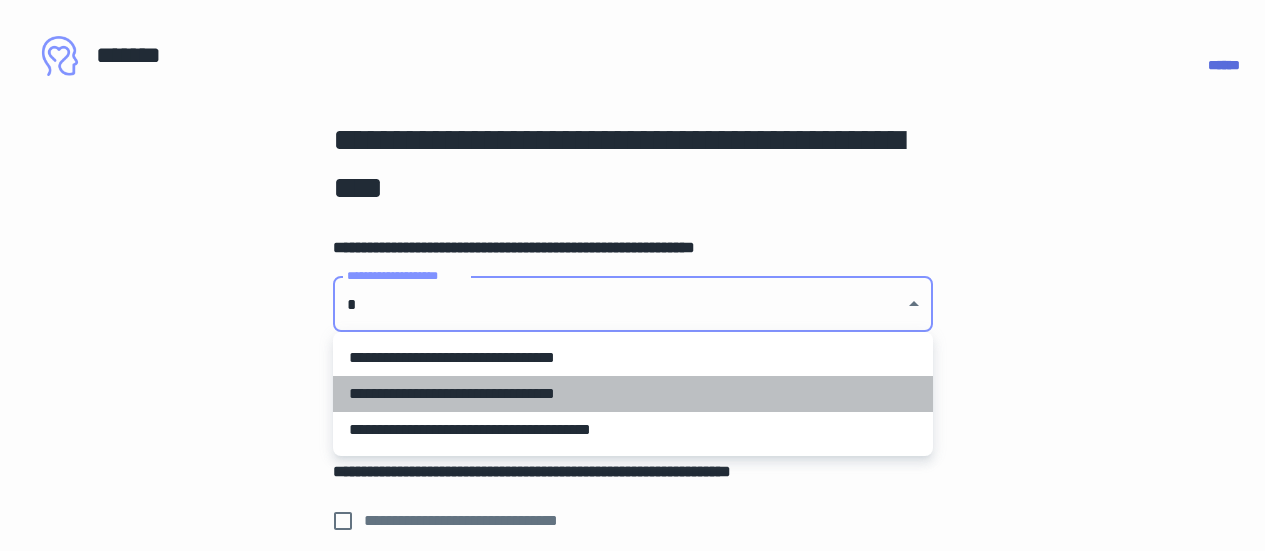 click on "**********" at bounding box center (633, 394) 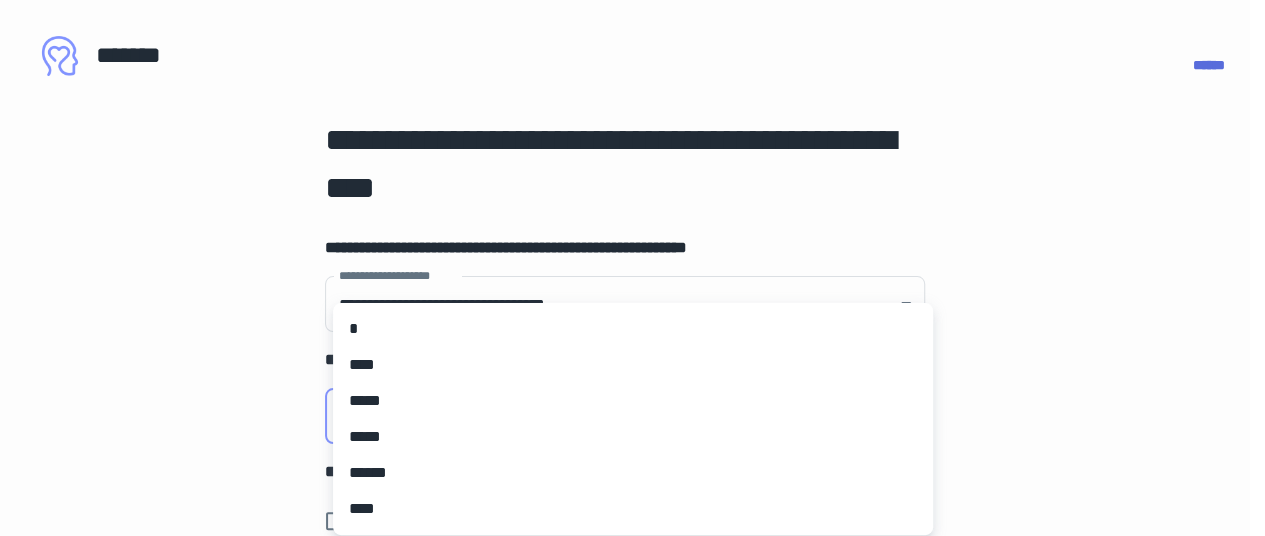 click on "**********" at bounding box center [632, 268] 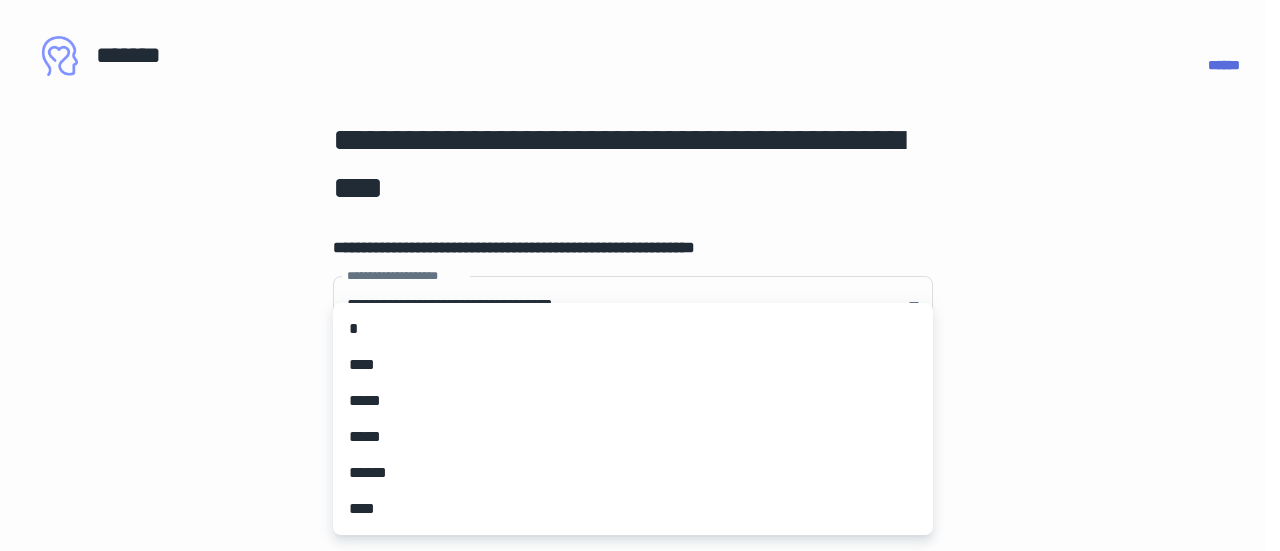 click on "*****" at bounding box center (633, 401) 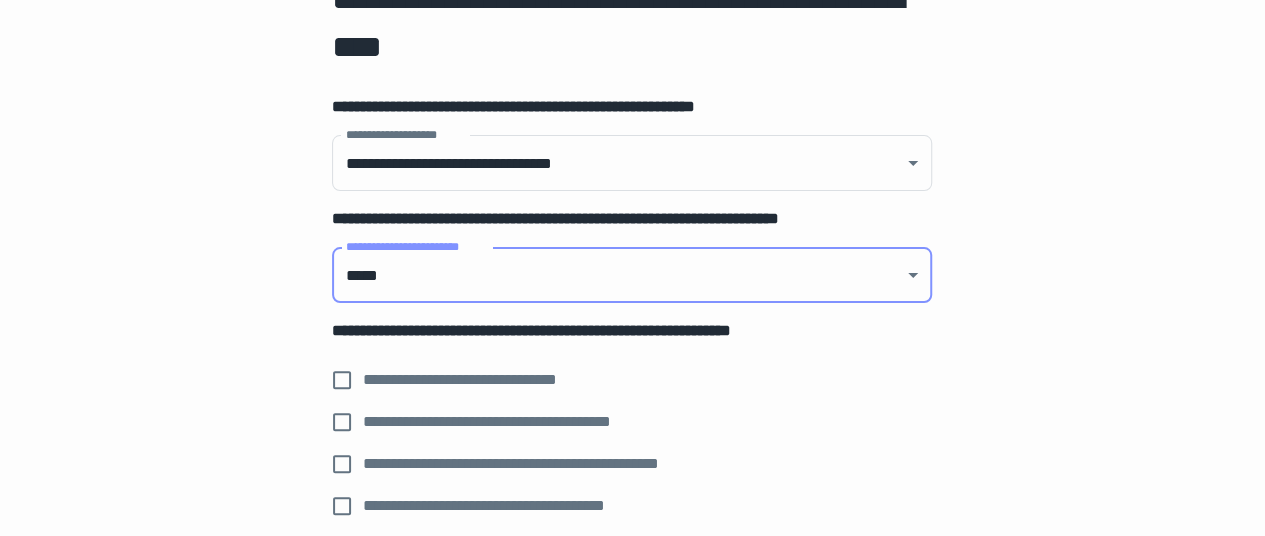 scroll, scrollTop: 200, scrollLeft: 0, axis: vertical 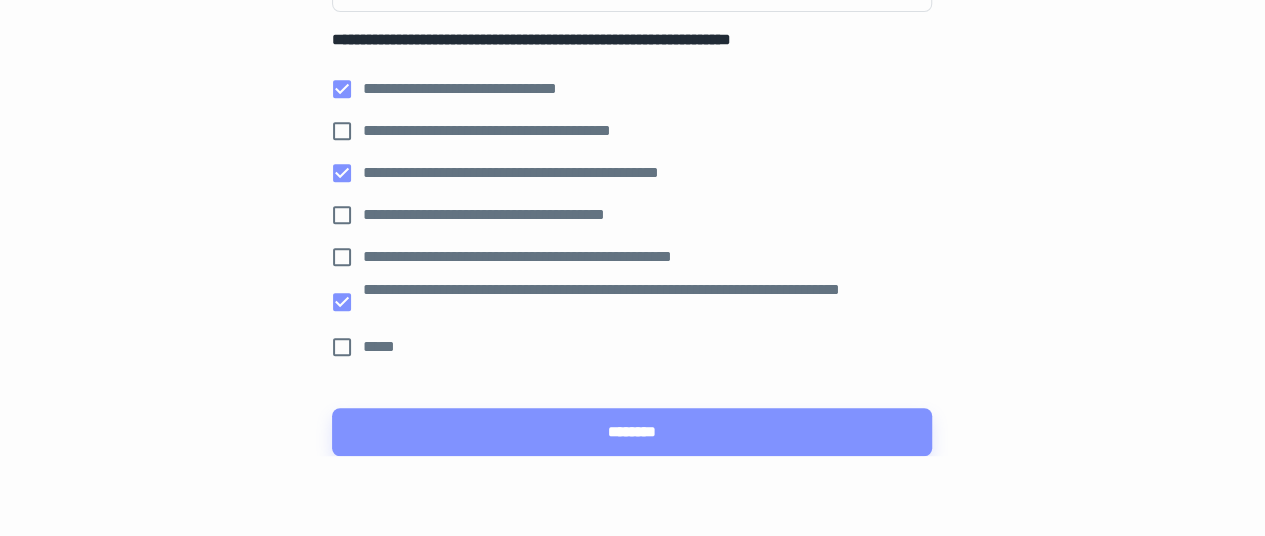 drag, startPoint x: 671, startPoint y: 429, endPoint x: 1021, endPoint y: 469, distance: 352.2783 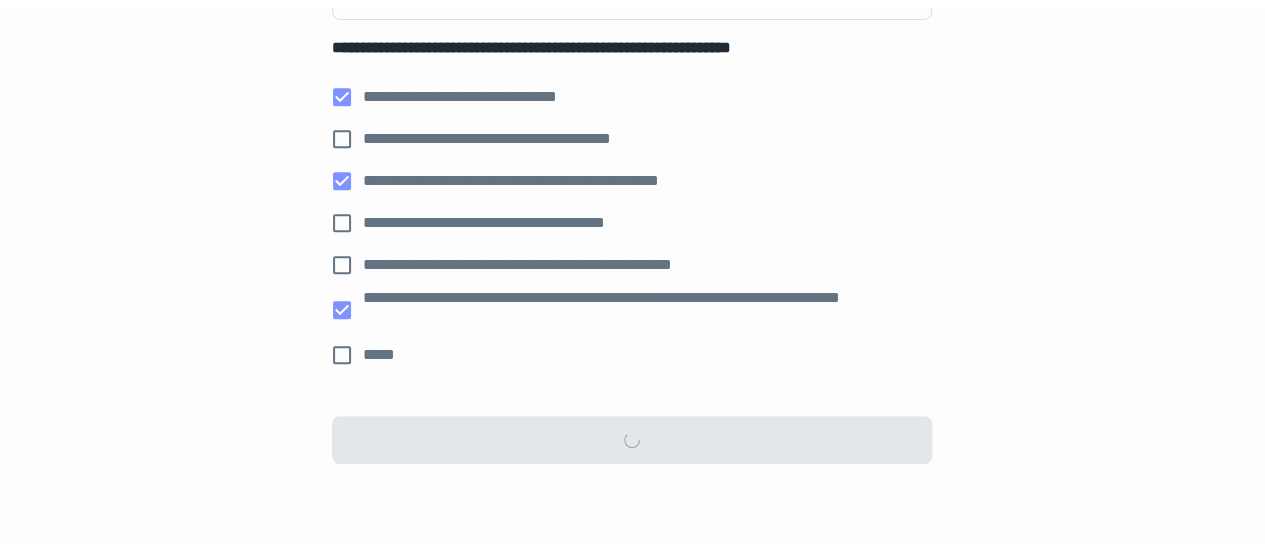 scroll, scrollTop: 0, scrollLeft: 0, axis: both 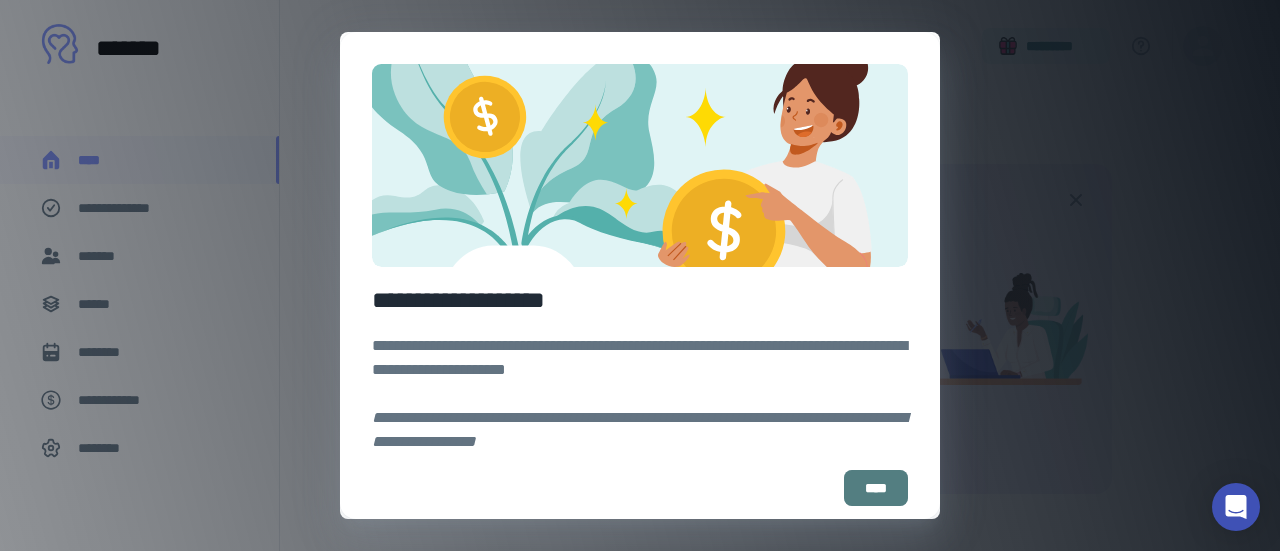 click on "****" at bounding box center [876, 488] 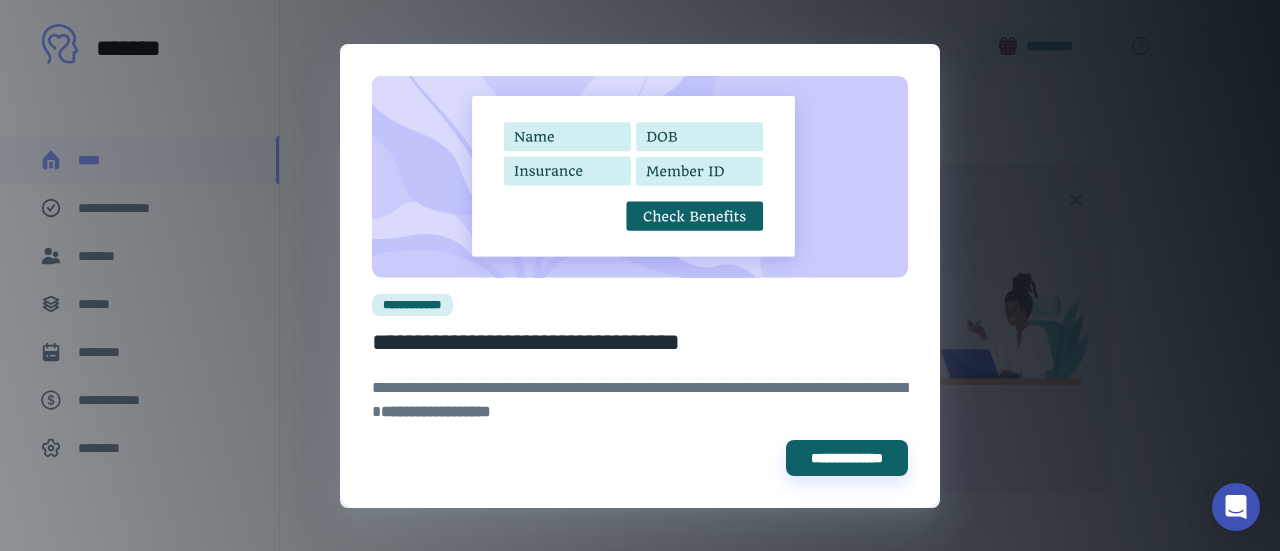click on "**********" at bounding box center [640, 275] 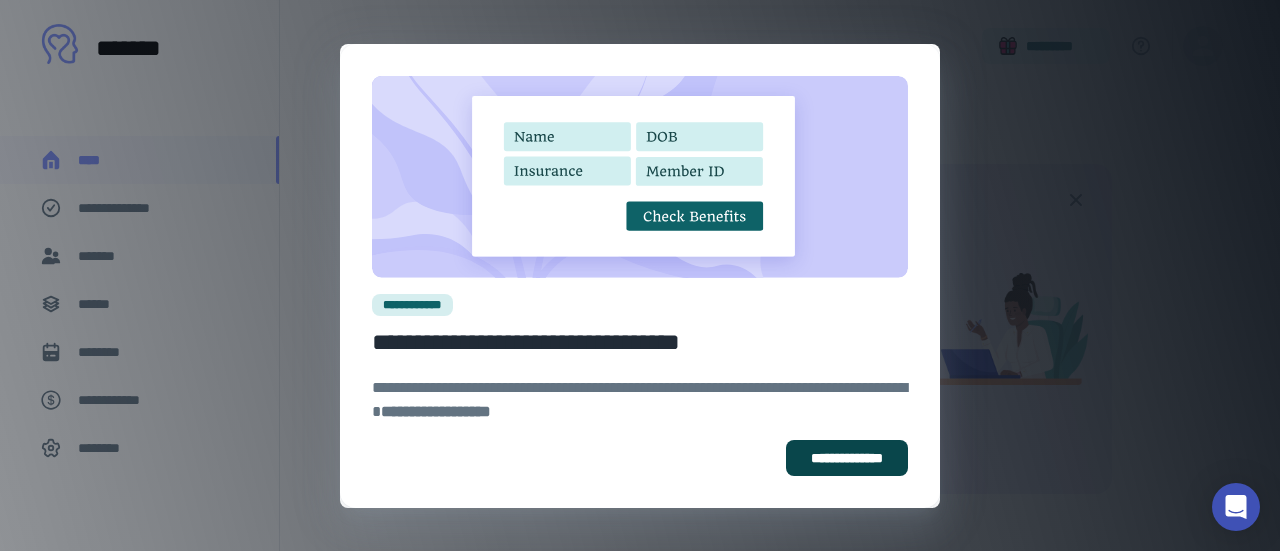 click on "**********" at bounding box center (847, 458) 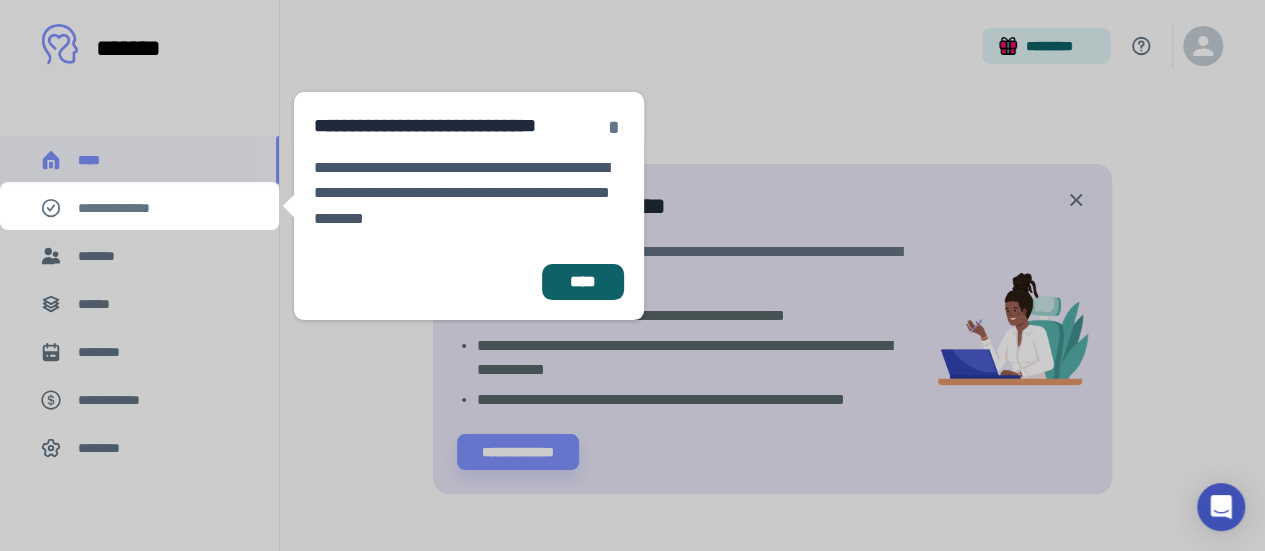 click on "*" at bounding box center [614, 127] 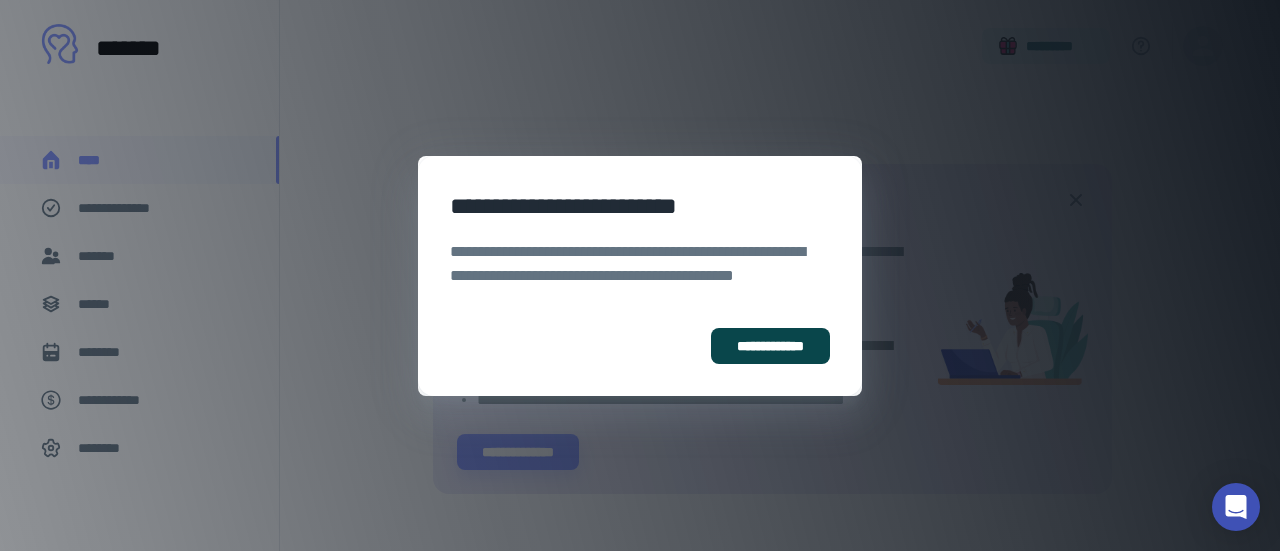 click on "**********" at bounding box center [770, 346] 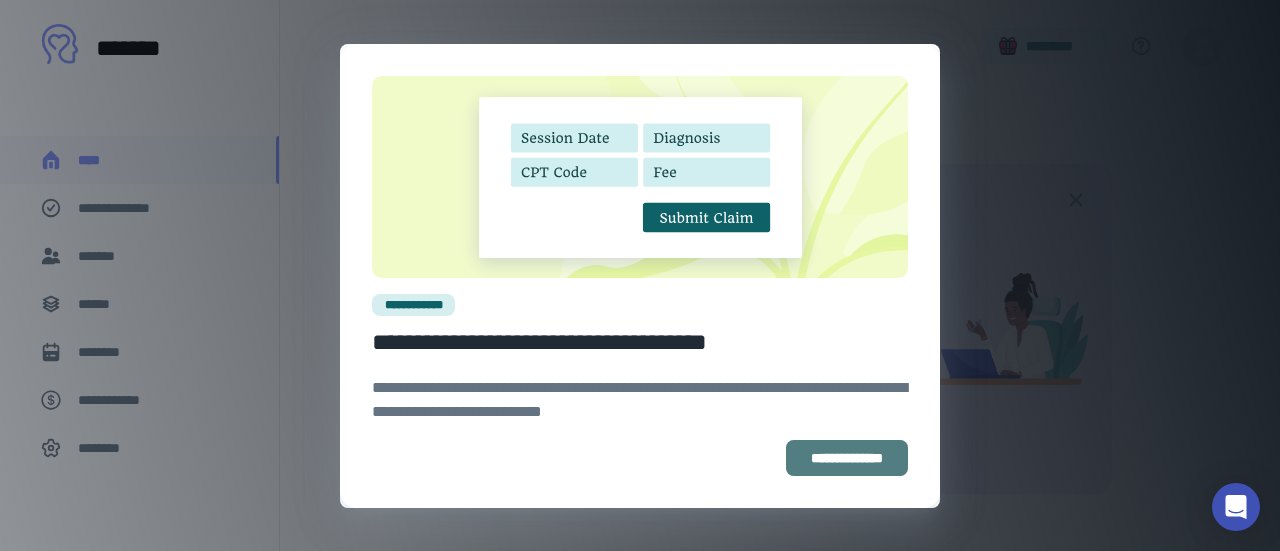click on "**********" at bounding box center (847, 458) 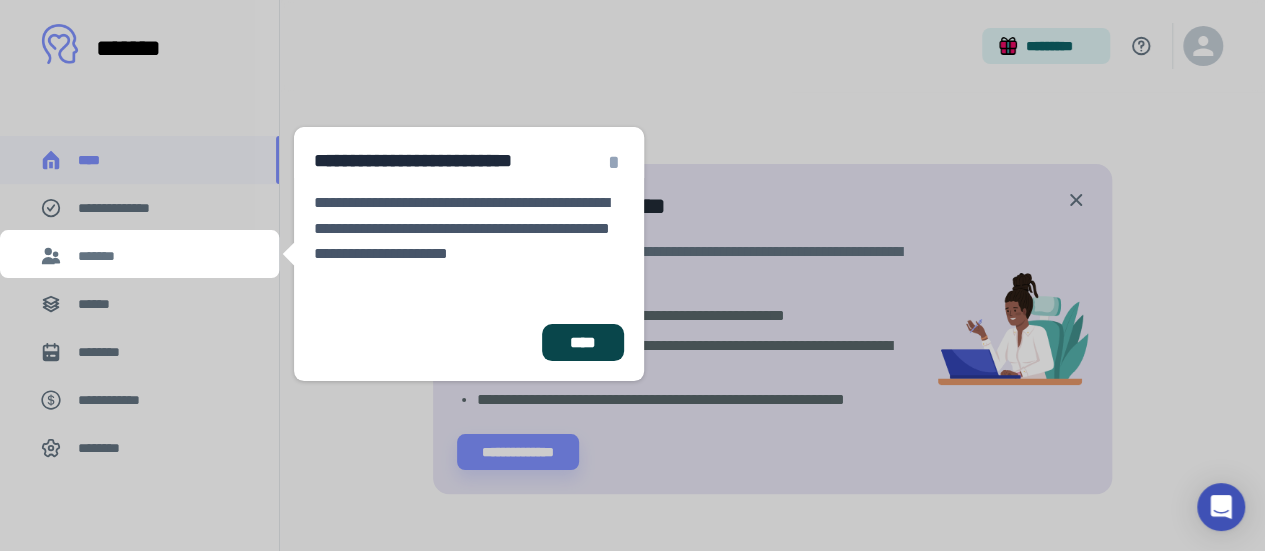click on "****" at bounding box center (583, 342) 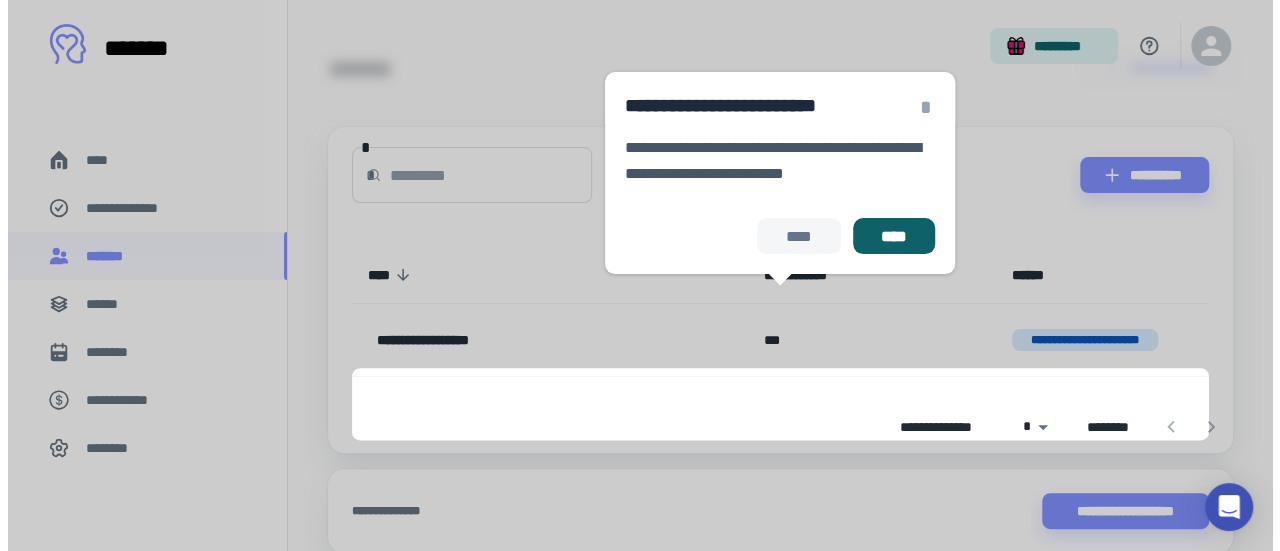 scroll, scrollTop: 130, scrollLeft: 0, axis: vertical 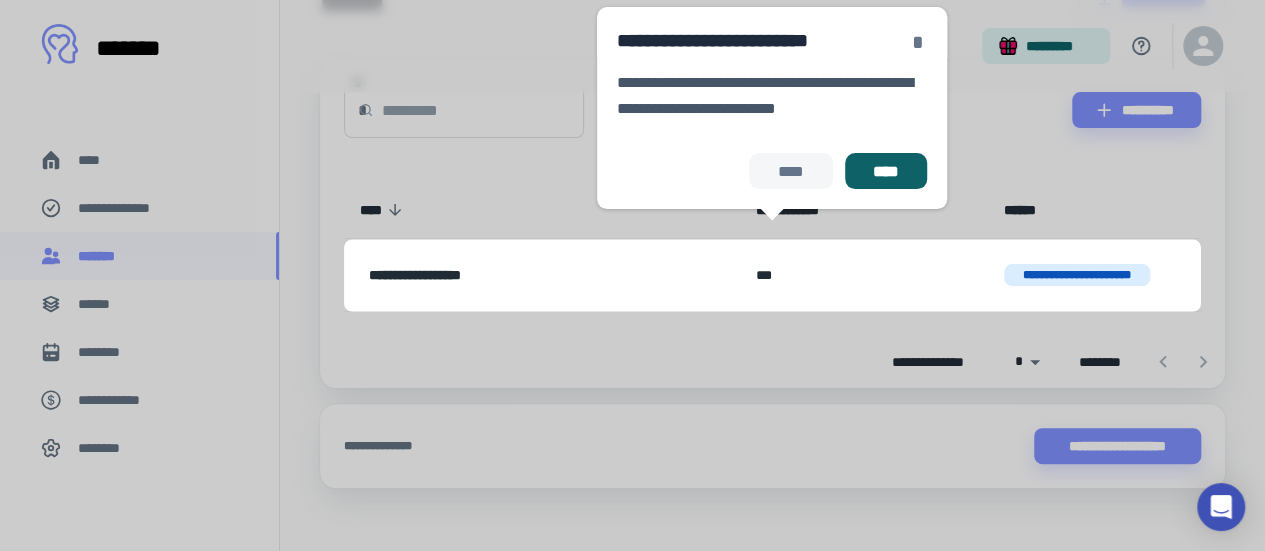 click on "*" at bounding box center [917, 42] 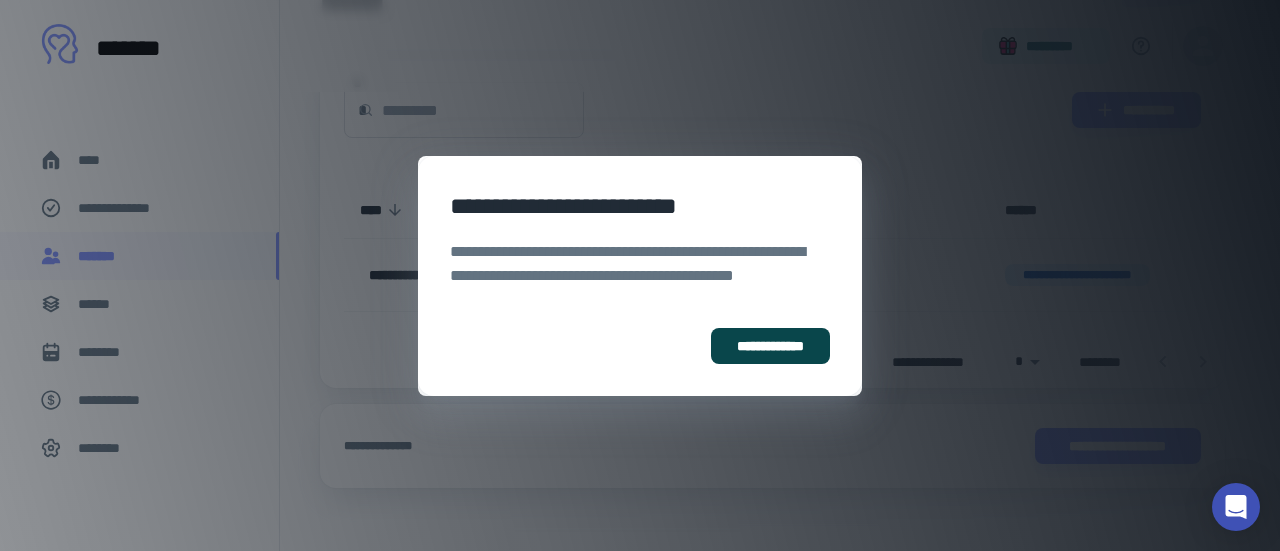 click on "**********" at bounding box center (770, 346) 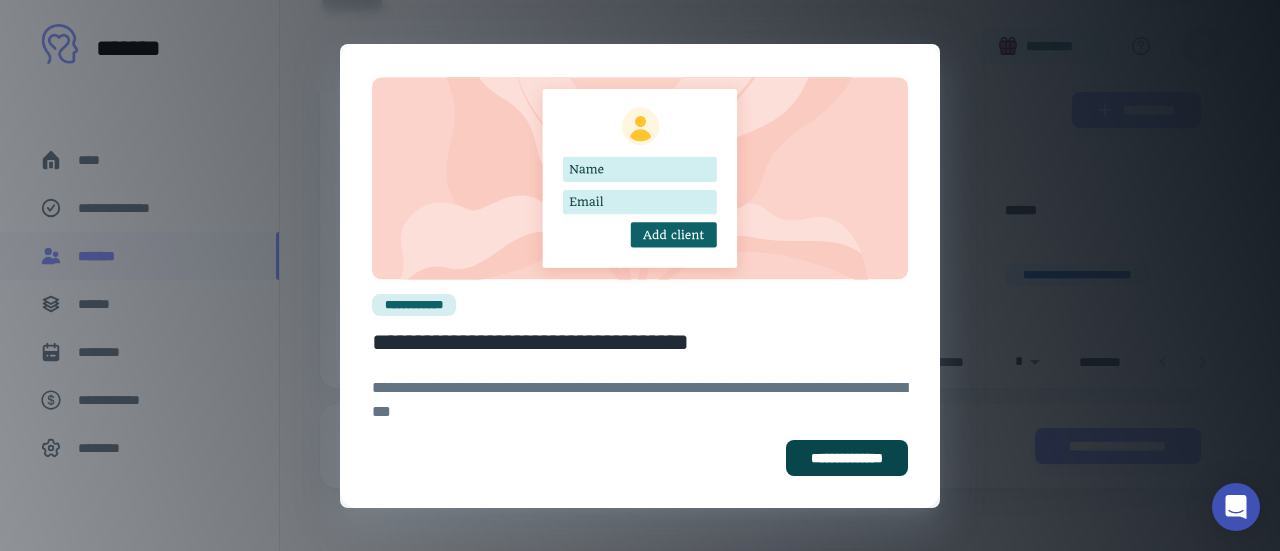 click on "**********" at bounding box center [847, 458] 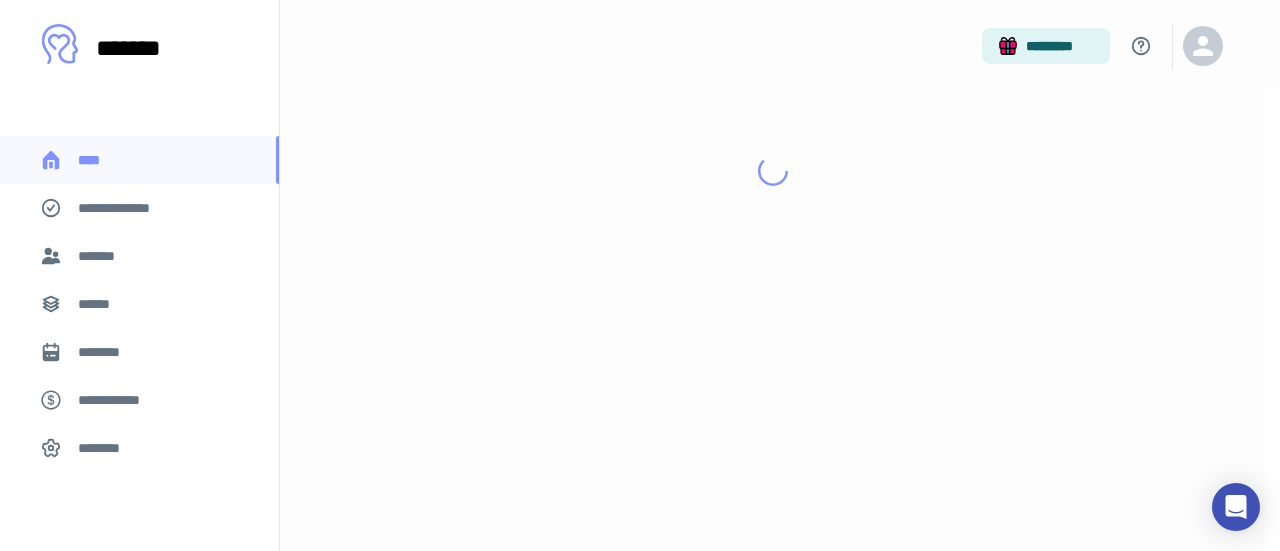 scroll, scrollTop: 0, scrollLeft: 0, axis: both 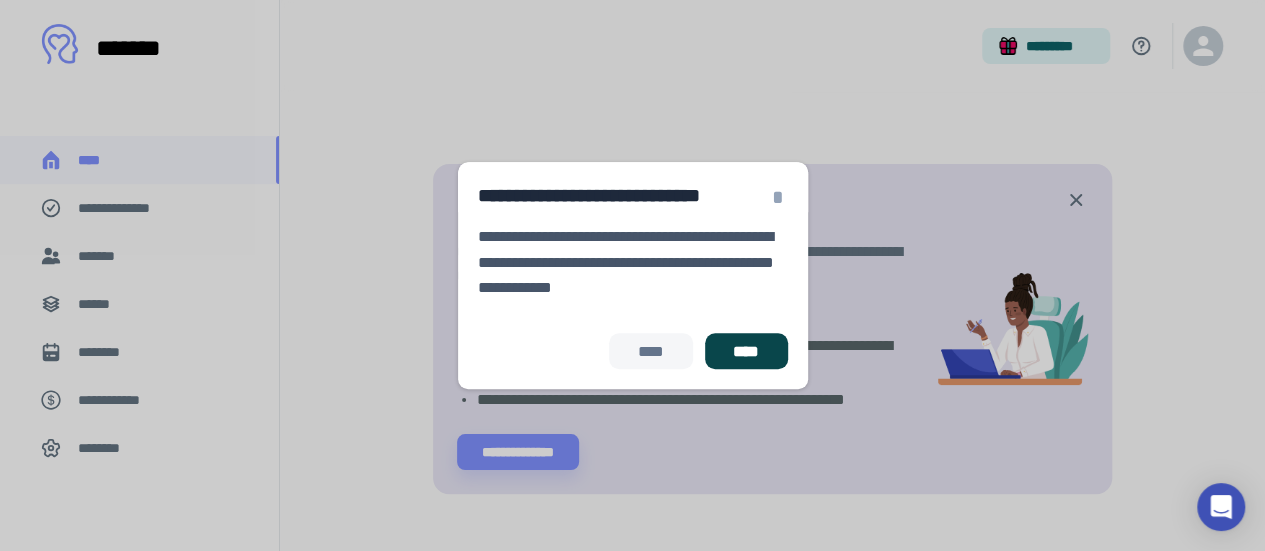click on "****" at bounding box center (746, 351) 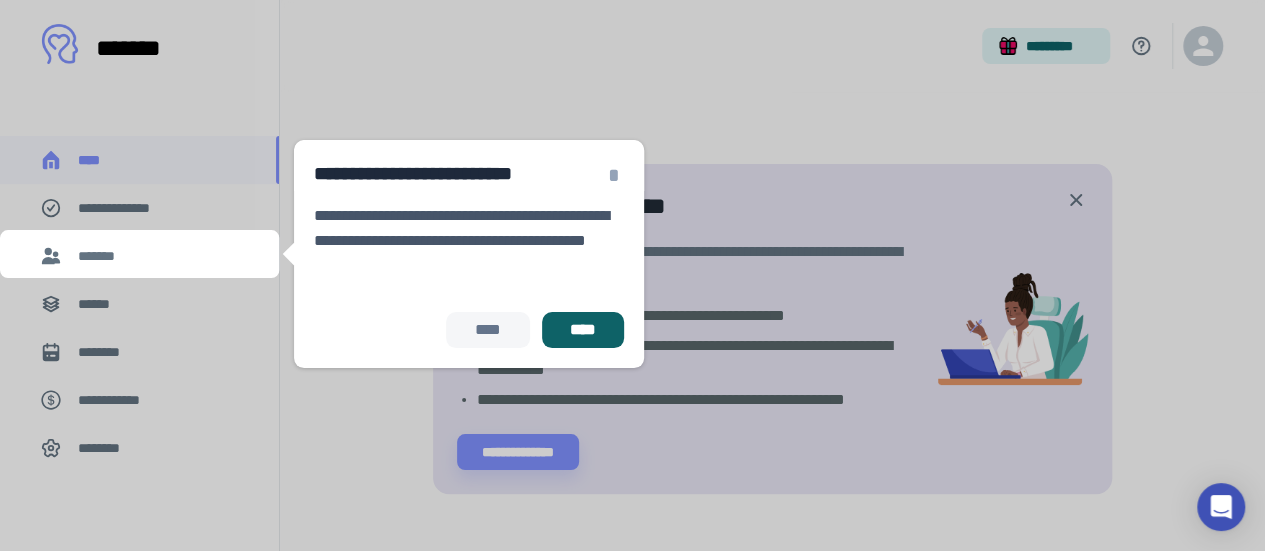 click on "**** ****" at bounding box center [469, 330] 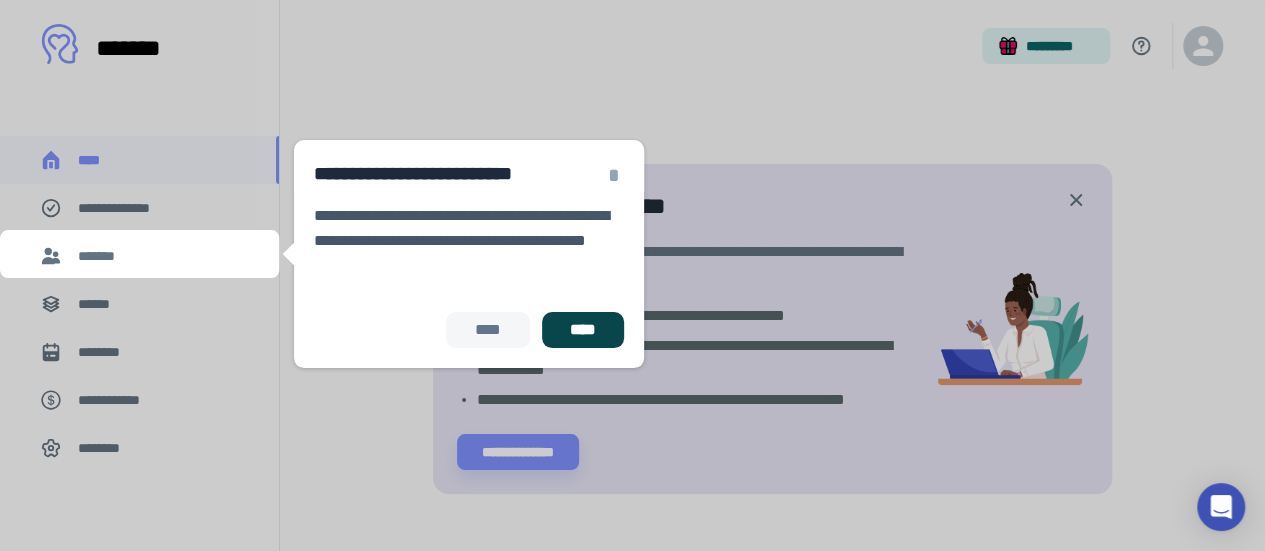 click on "****" at bounding box center [583, 330] 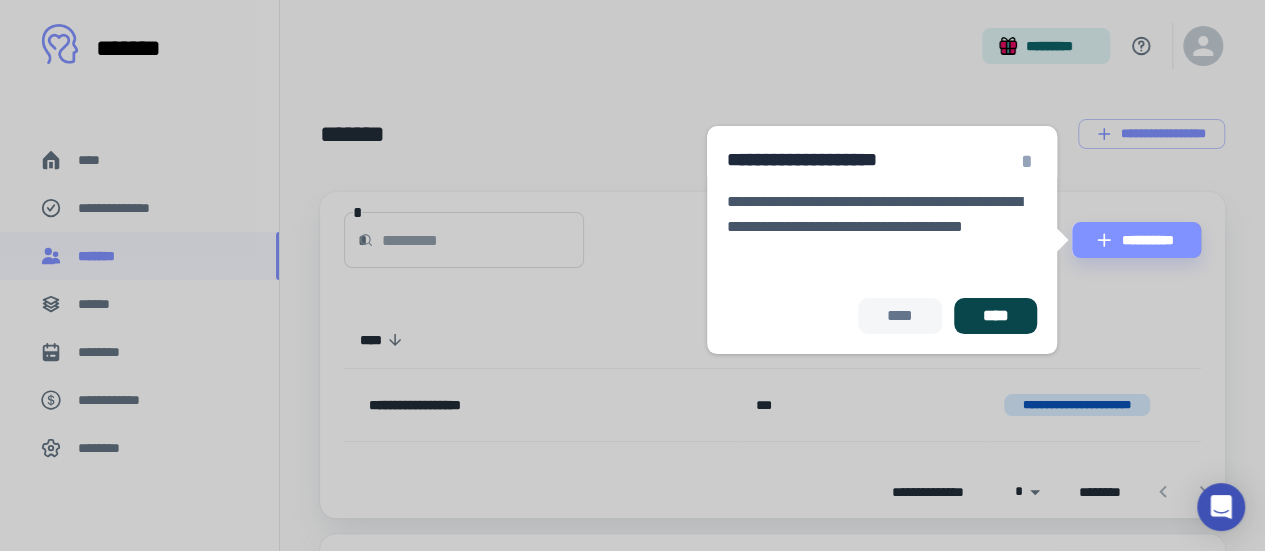 click on "****" at bounding box center (995, 316) 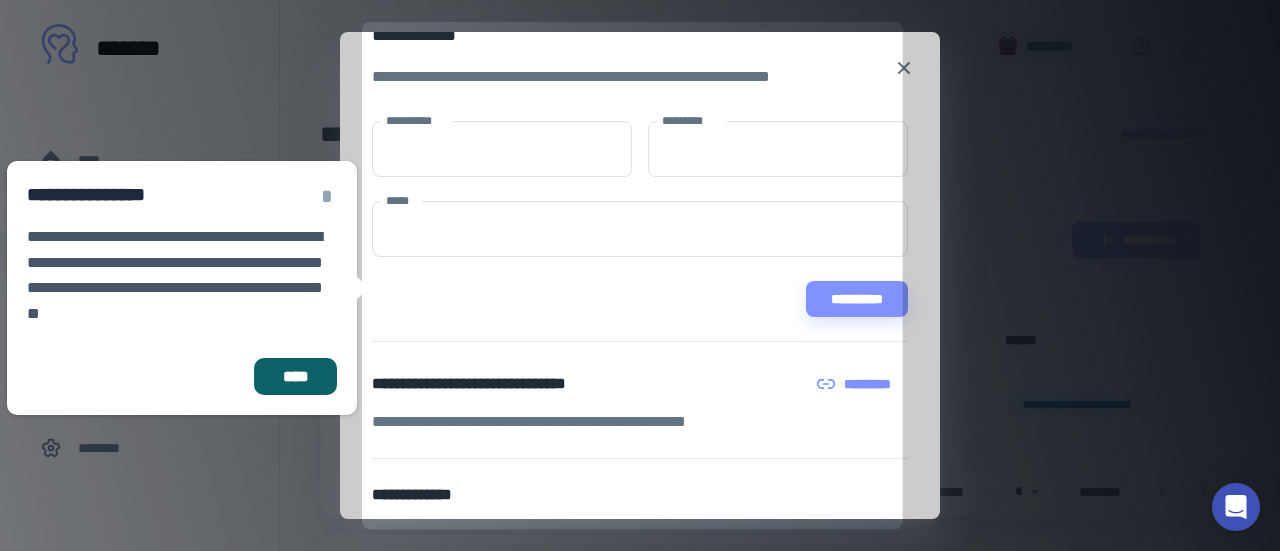 scroll, scrollTop: 0, scrollLeft: 0, axis: both 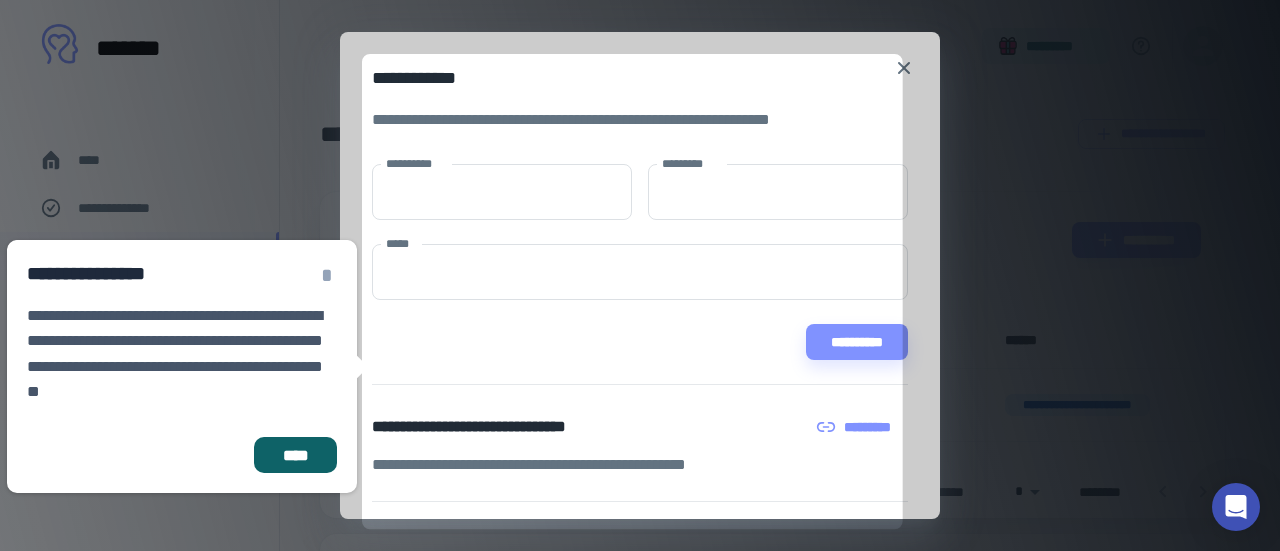click on "**********" at bounding box center [640, 367] 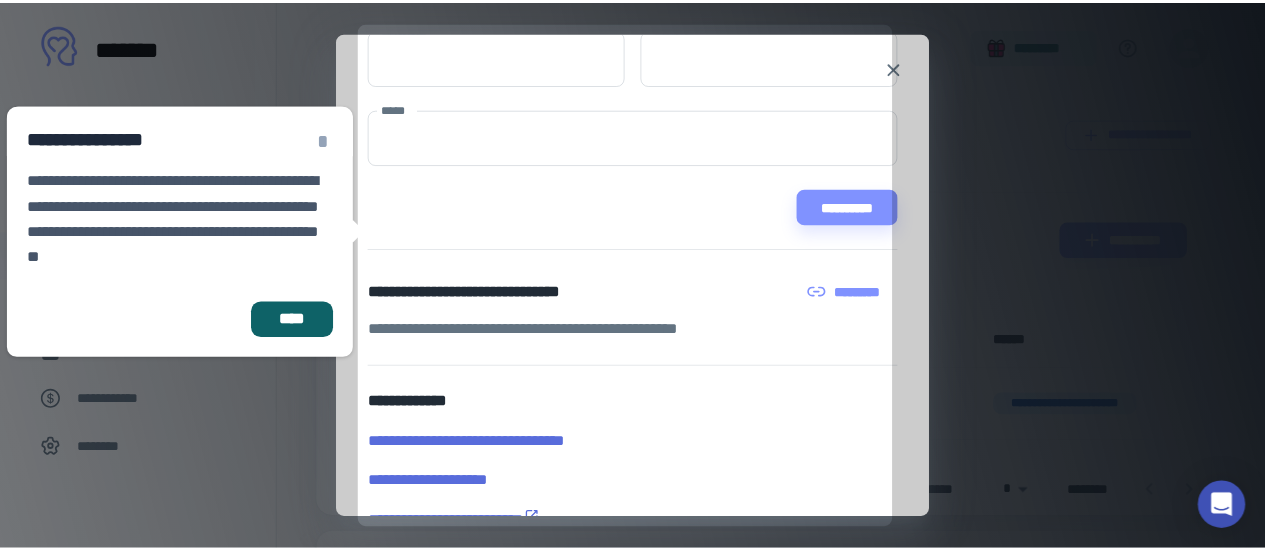 scroll, scrollTop: 182, scrollLeft: 0, axis: vertical 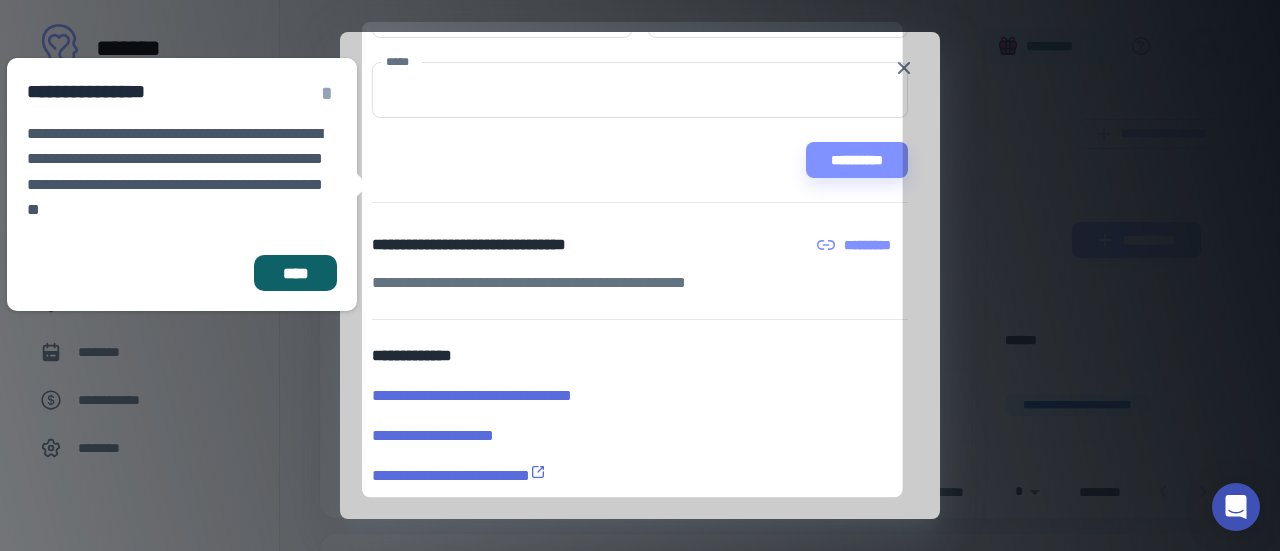 click 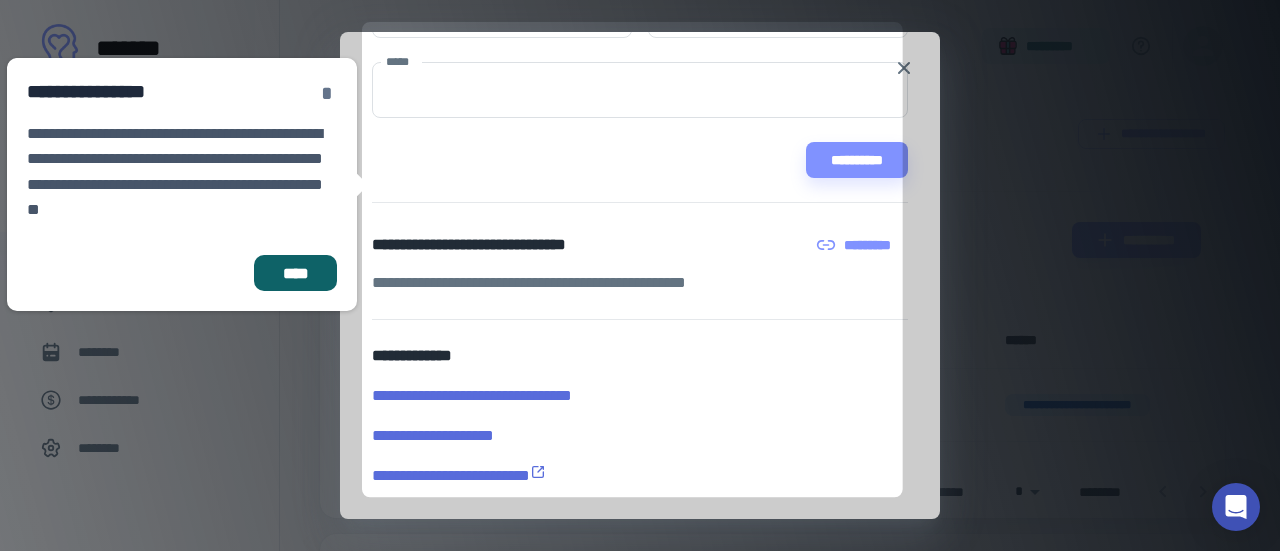 click on "*" at bounding box center [327, 93] 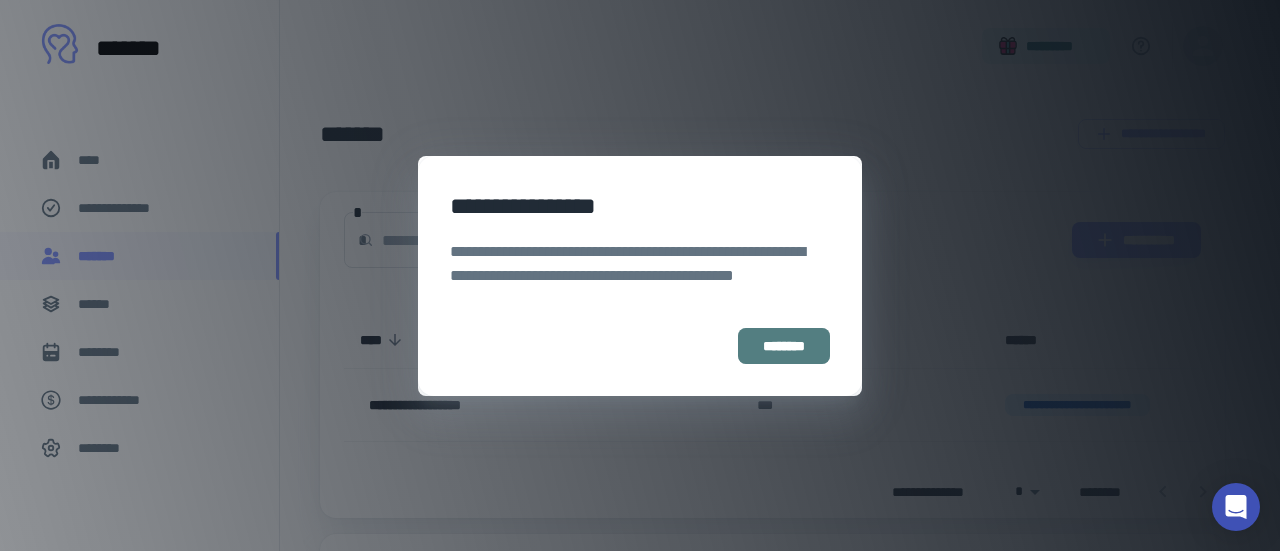 click on "********" at bounding box center [784, 346] 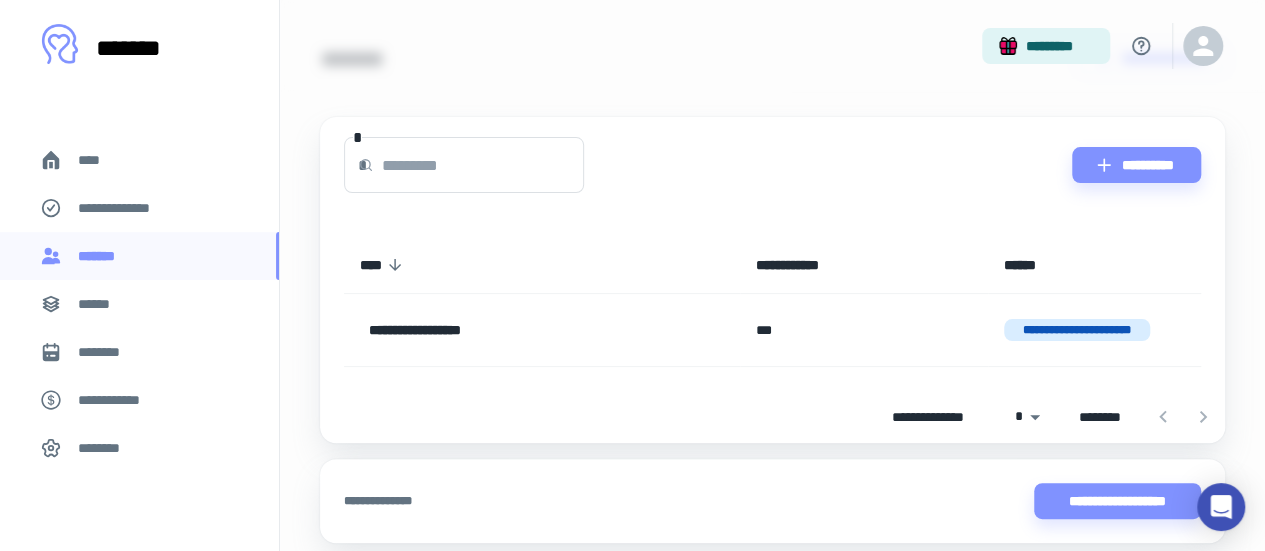 scroll, scrollTop: 146, scrollLeft: 0, axis: vertical 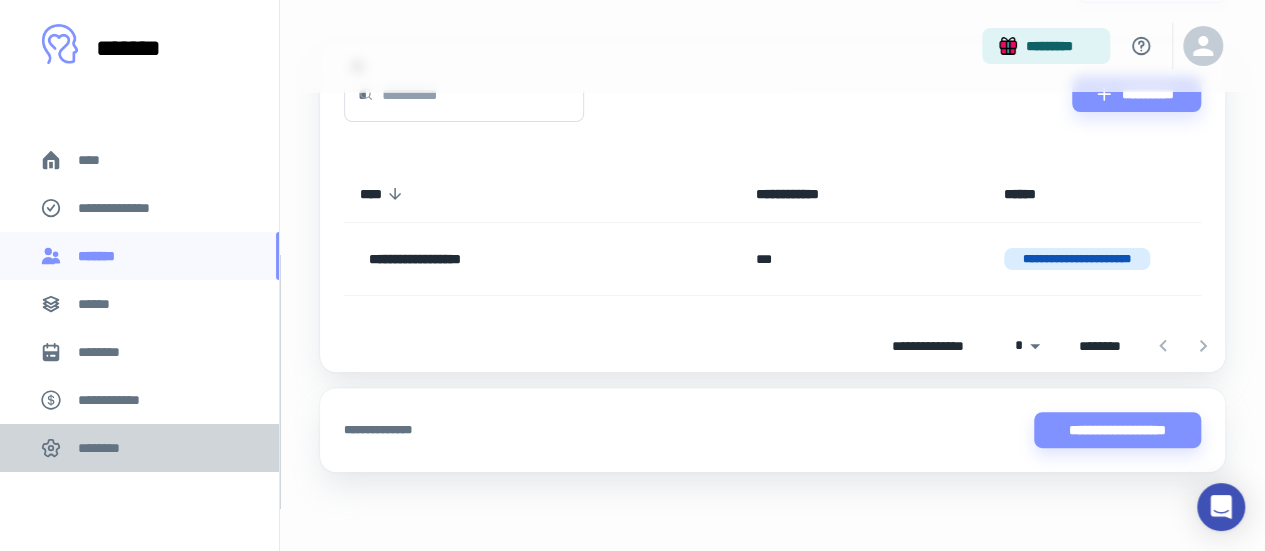 click on "********" at bounding box center (105, 448) 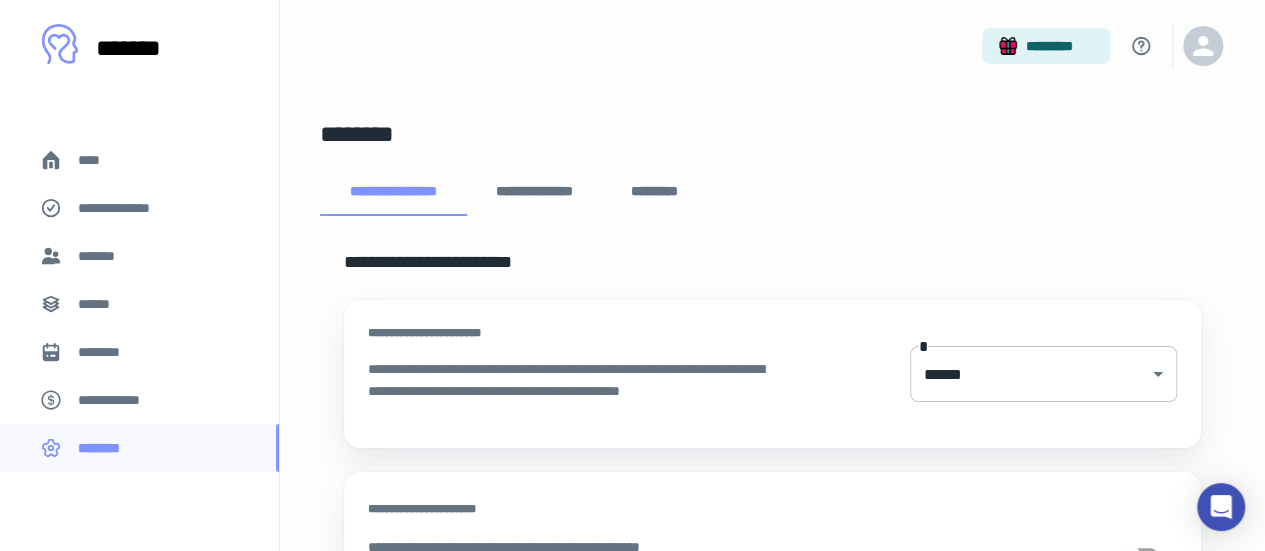 click on "**********" at bounding box center (632, 275) 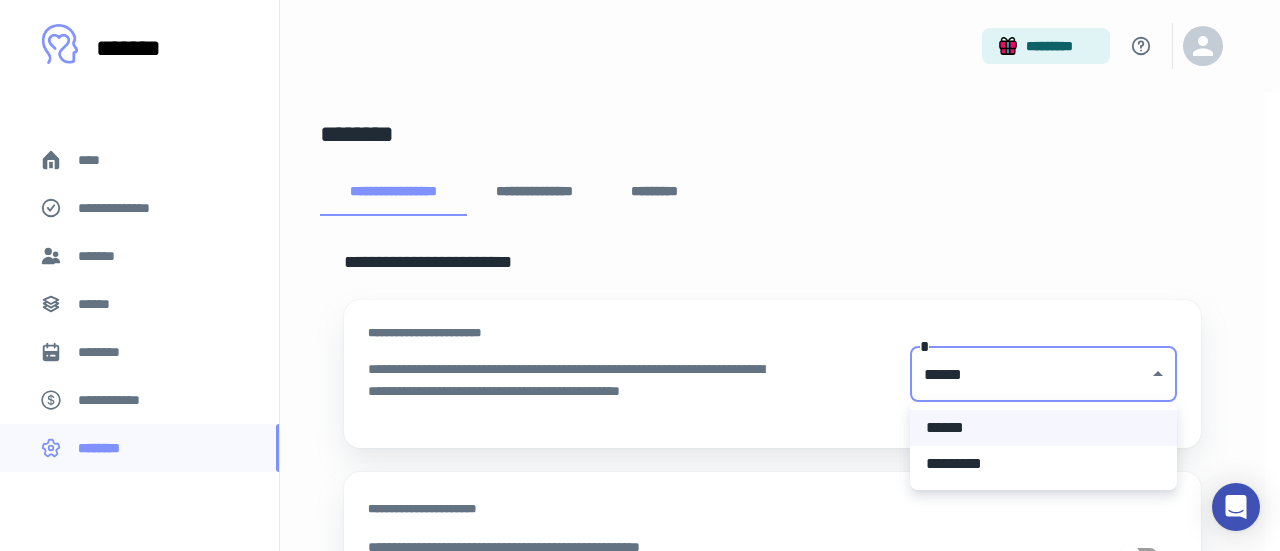 click at bounding box center [640, 275] 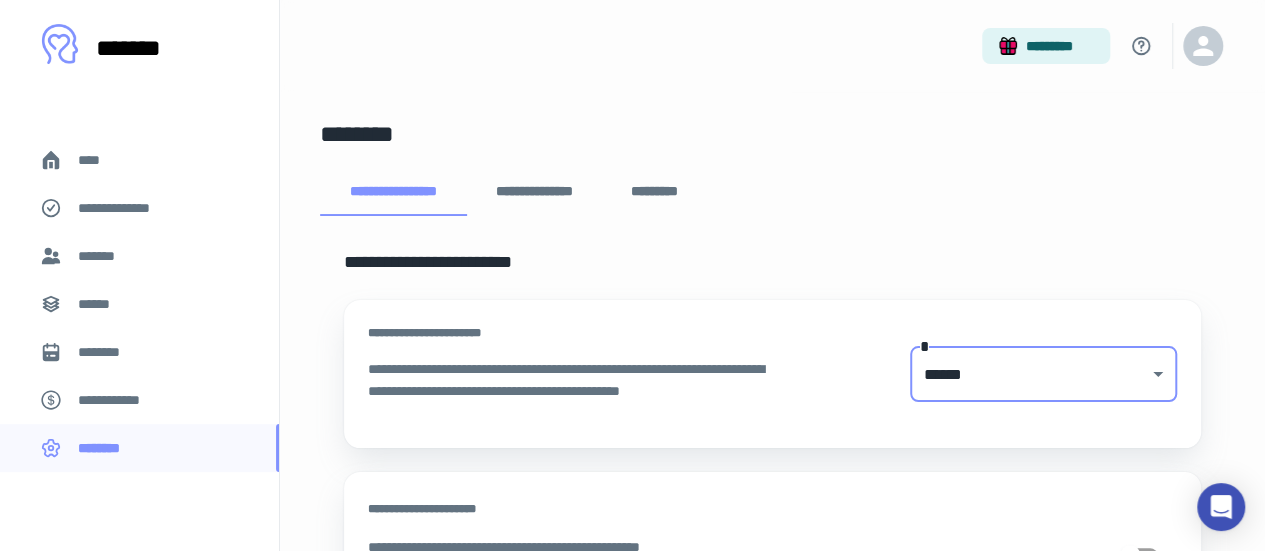 click on "**********" at bounding box center (772, 192) 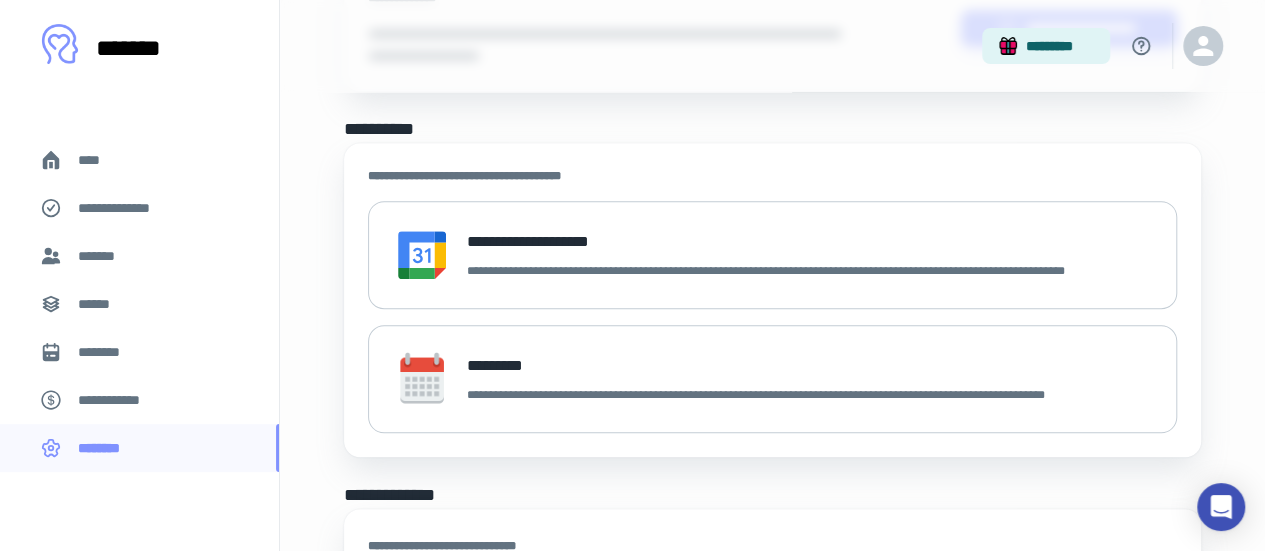 scroll, scrollTop: 700, scrollLeft: 0, axis: vertical 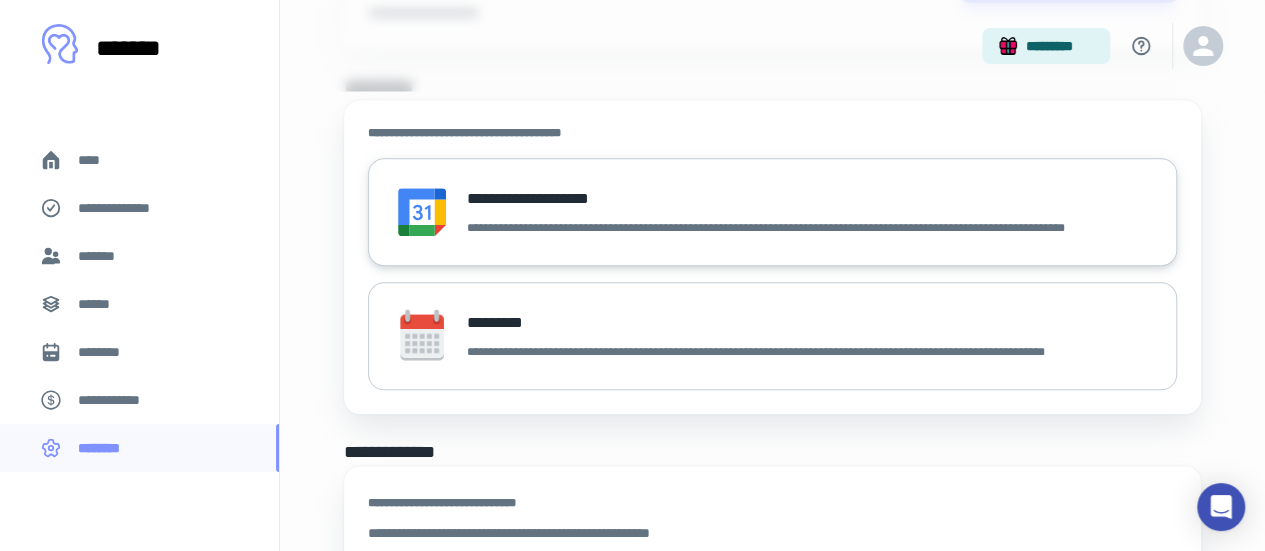 click on "**********" at bounding box center [802, 228] 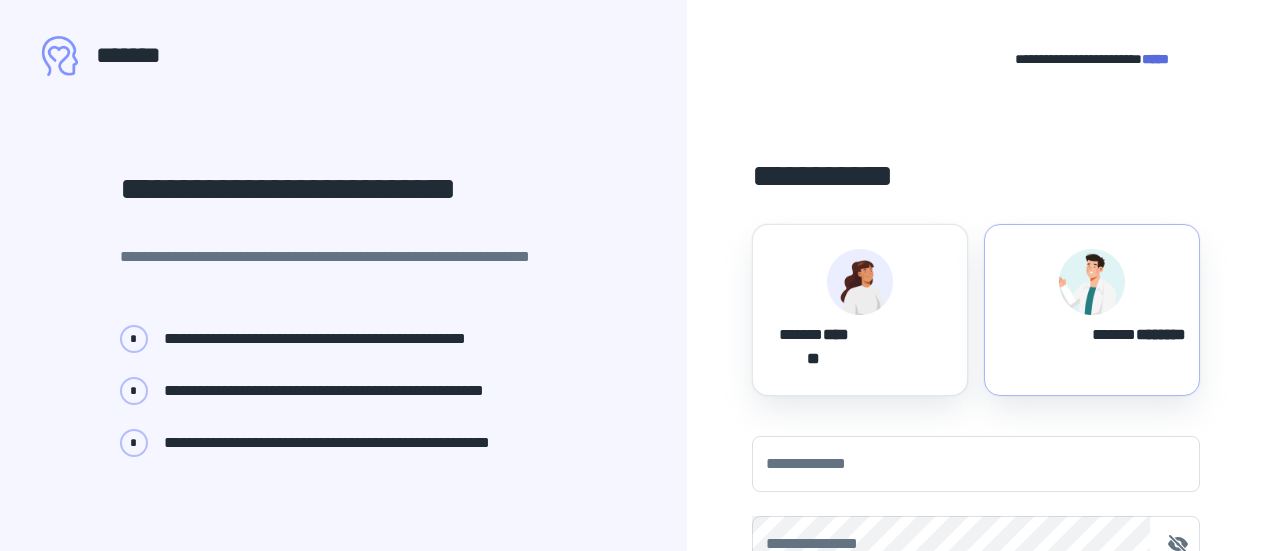 scroll, scrollTop: 0, scrollLeft: 0, axis: both 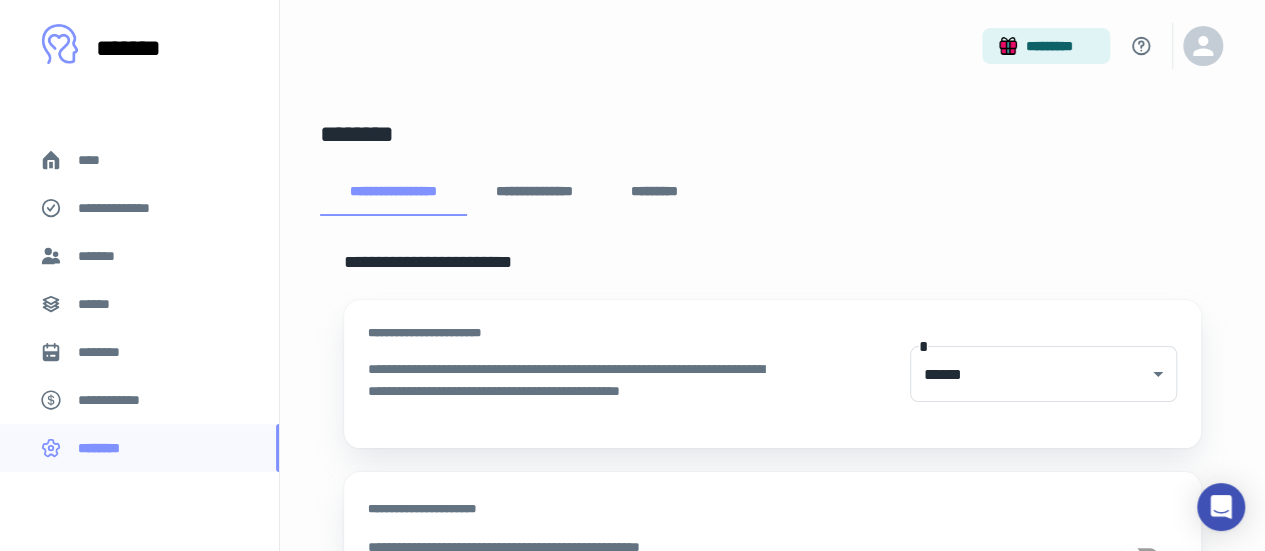 click on "**********" at bounding box center (534, 192) 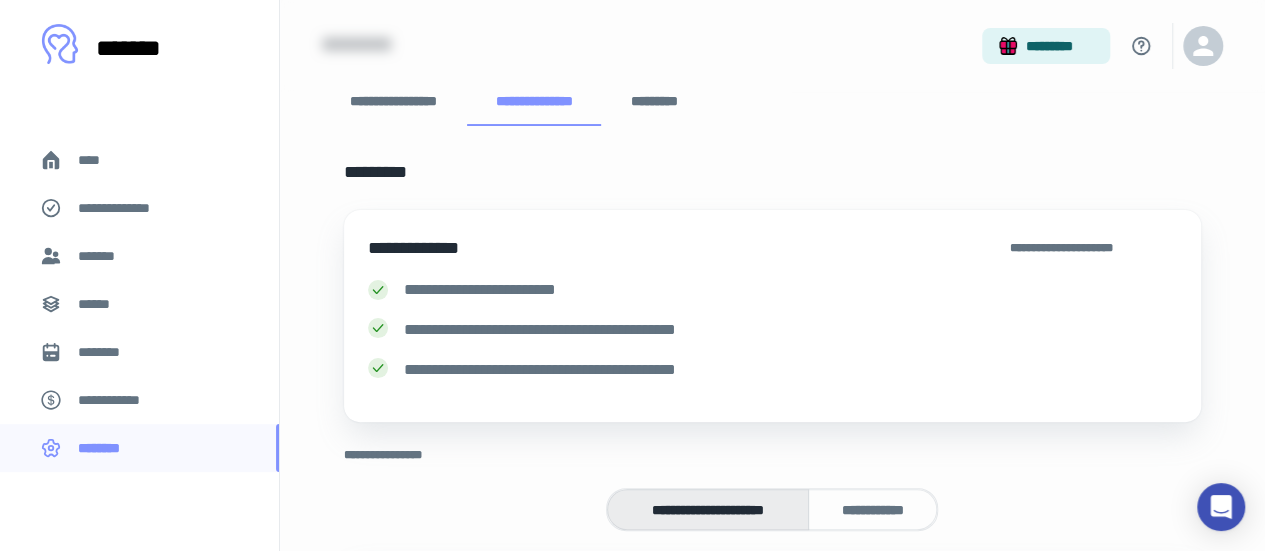 scroll, scrollTop: 0, scrollLeft: 0, axis: both 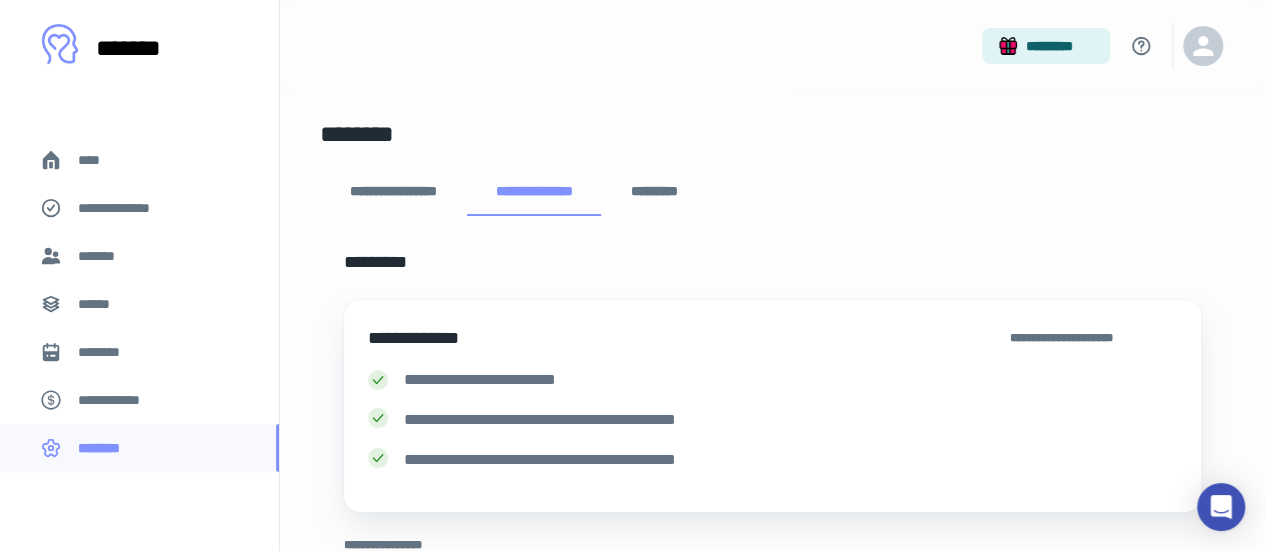 click on "*********" at bounding box center [655, 192] 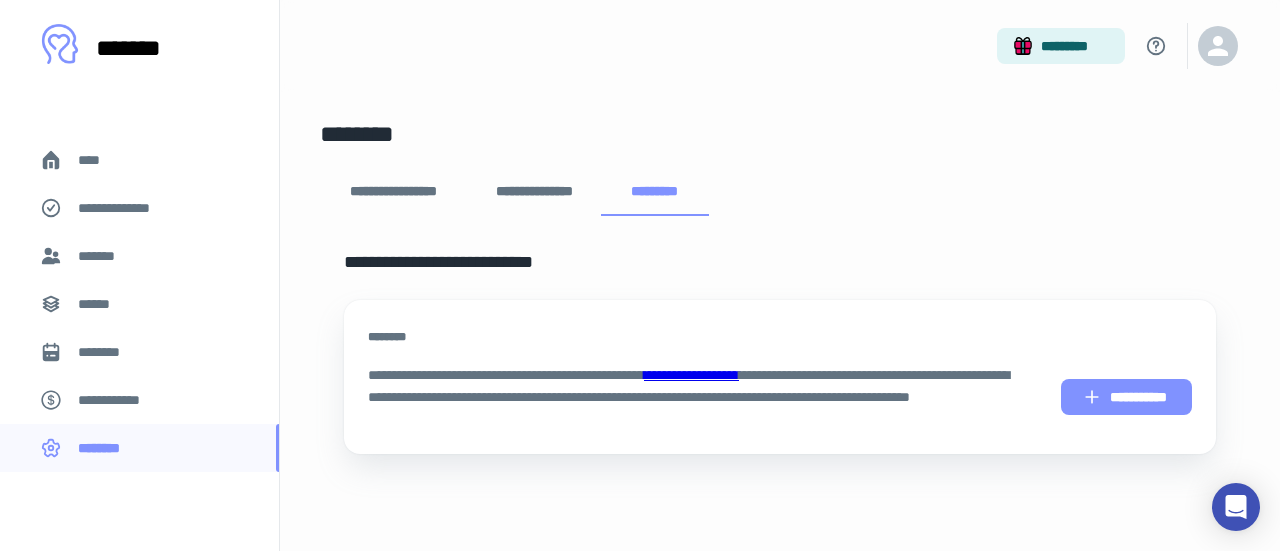 click on "**********" at bounding box center (1126, 397) 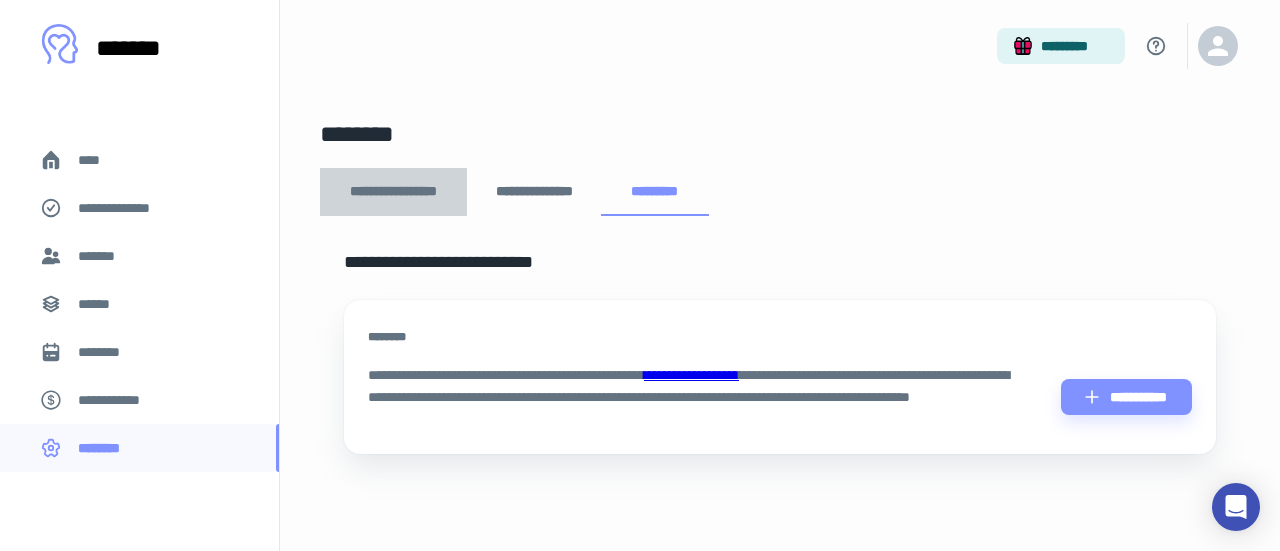 click on "**********" at bounding box center [393, 192] 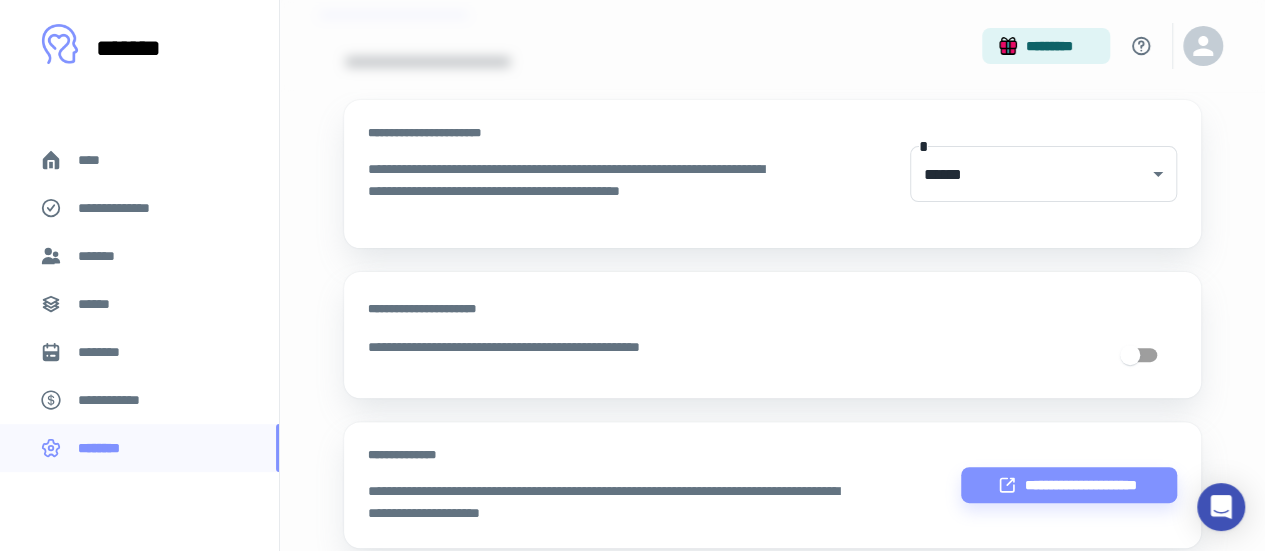 scroll, scrollTop: 400, scrollLeft: 0, axis: vertical 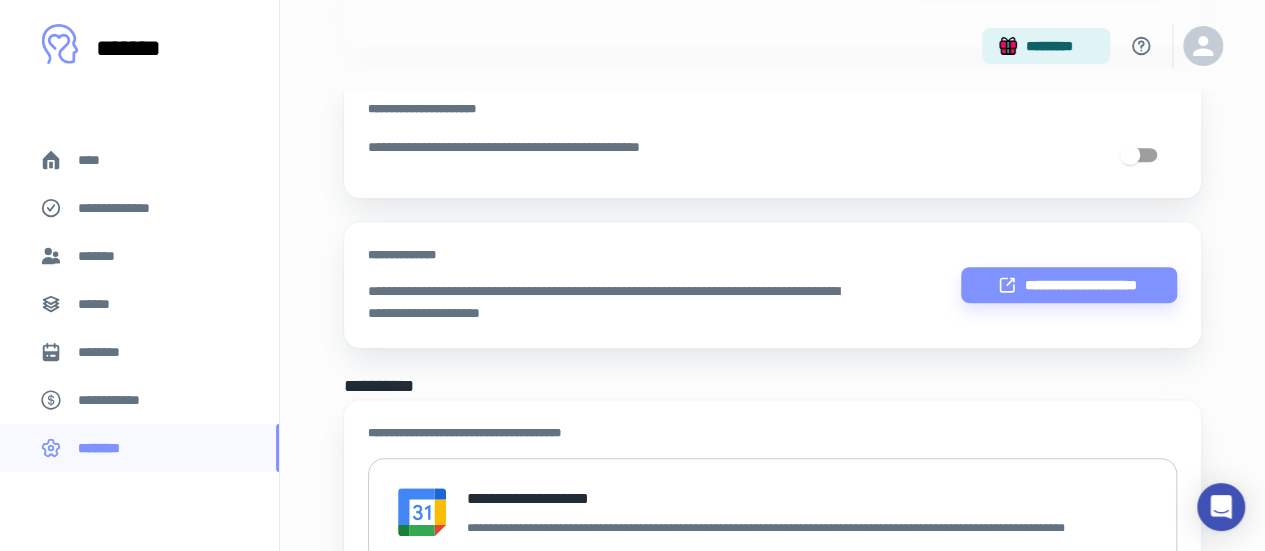 click on "****" at bounding box center (97, 160) 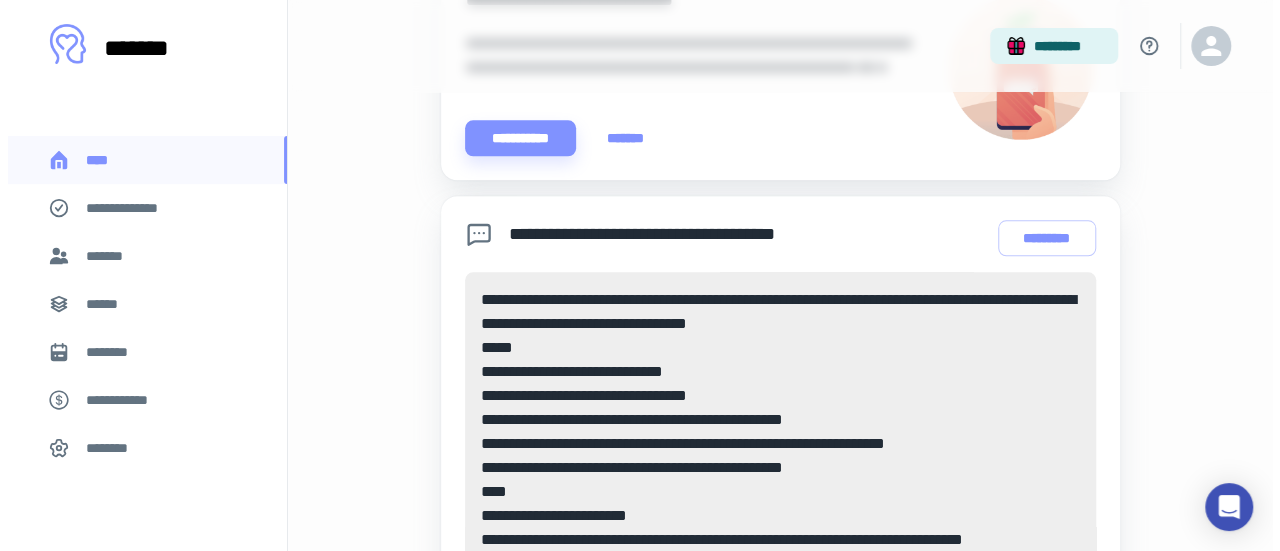 scroll, scrollTop: 626, scrollLeft: 0, axis: vertical 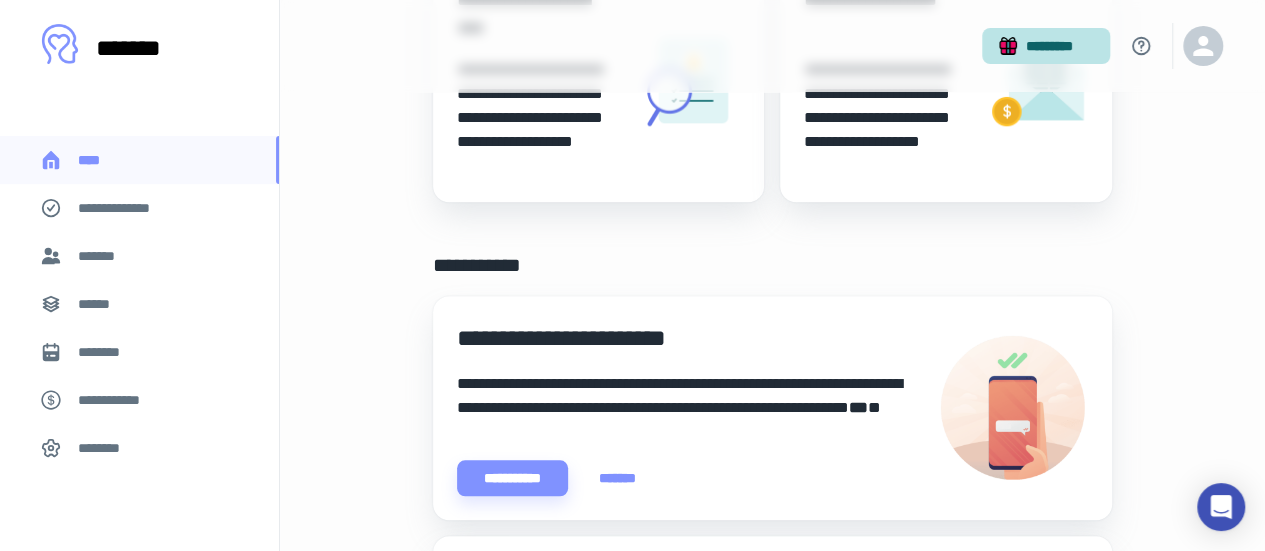 click on "*********" at bounding box center [1046, 46] 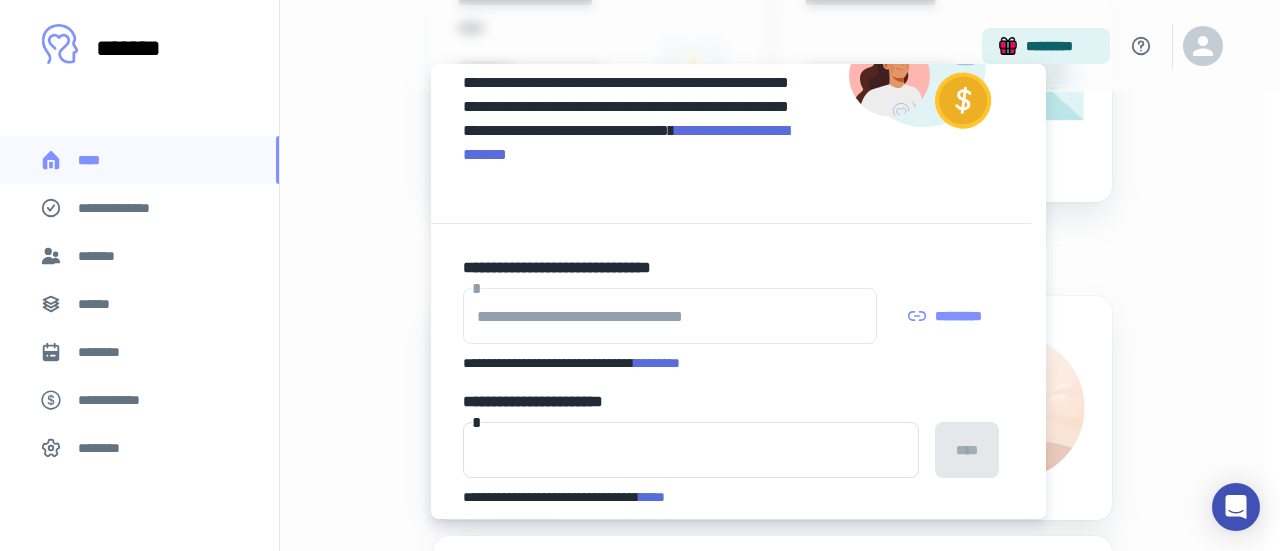 scroll, scrollTop: 194, scrollLeft: 0, axis: vertical 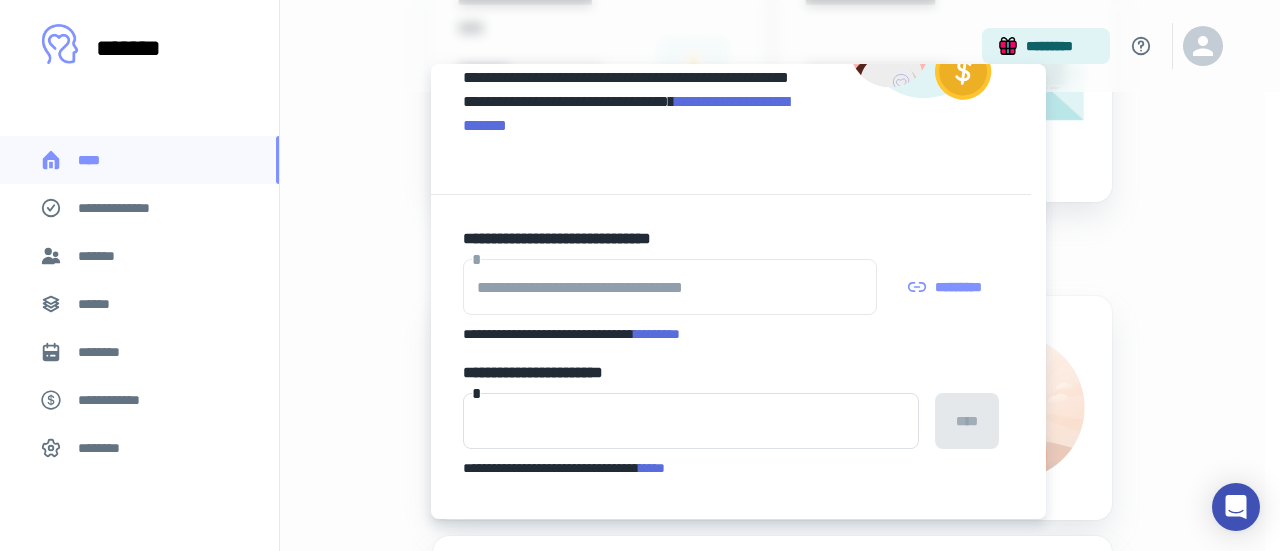 click on "****" at bounding box center [652, 468] 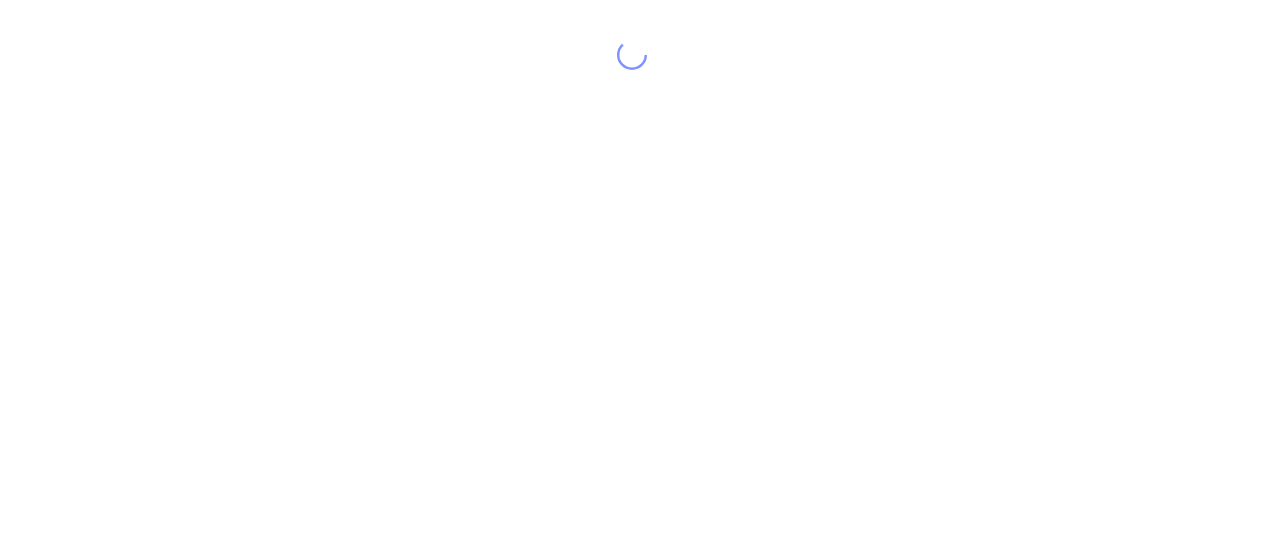 scroll, scrollTop: 0, scrollLeft: 0, axis: both 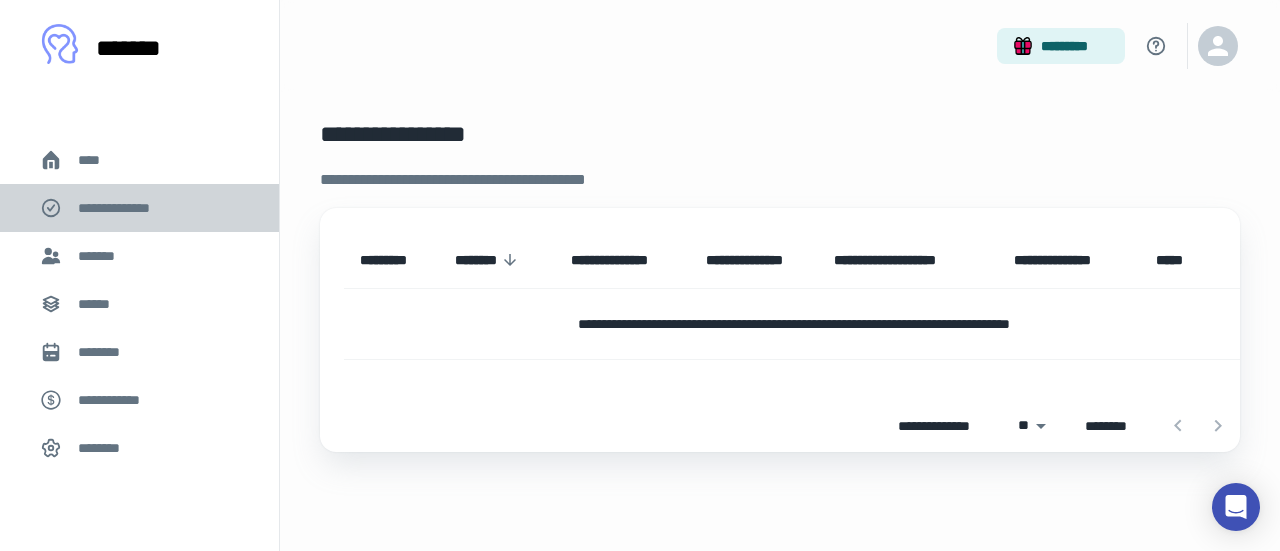 click on "**********" at bounding box center (139, 208) 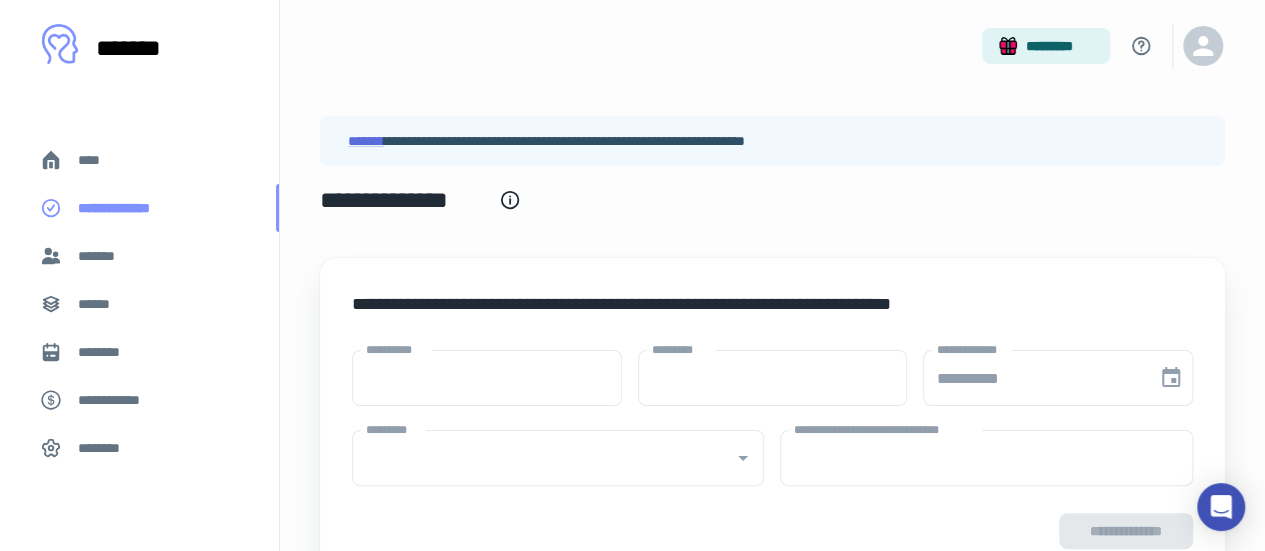 type on "****" 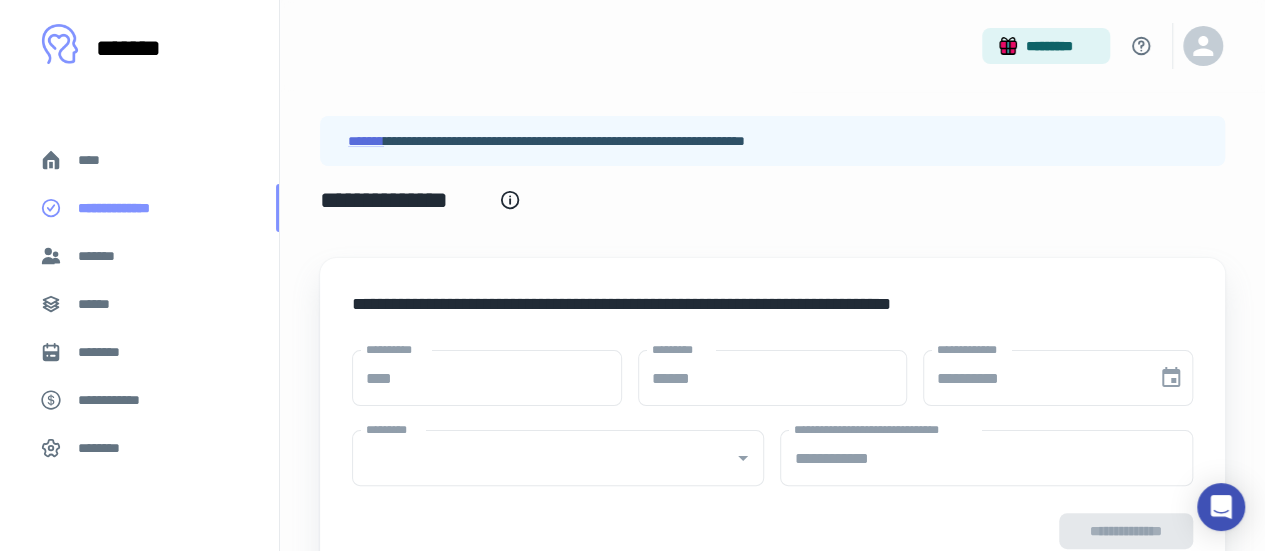 type on "**********" 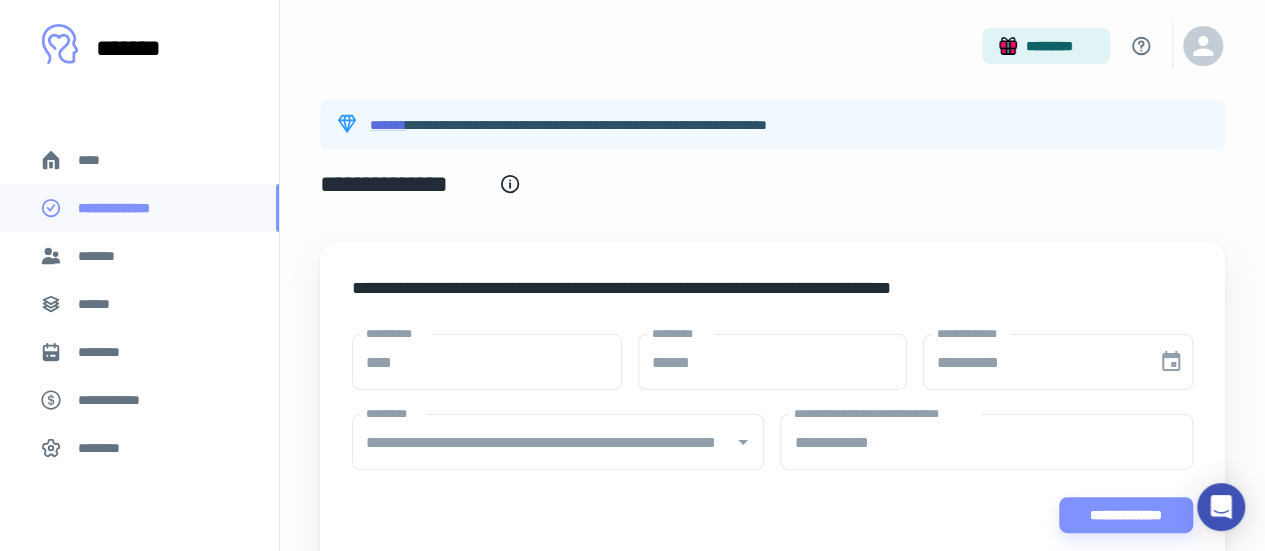 scroll, scrollTop: 0, scrollLeft: 0, axis: both 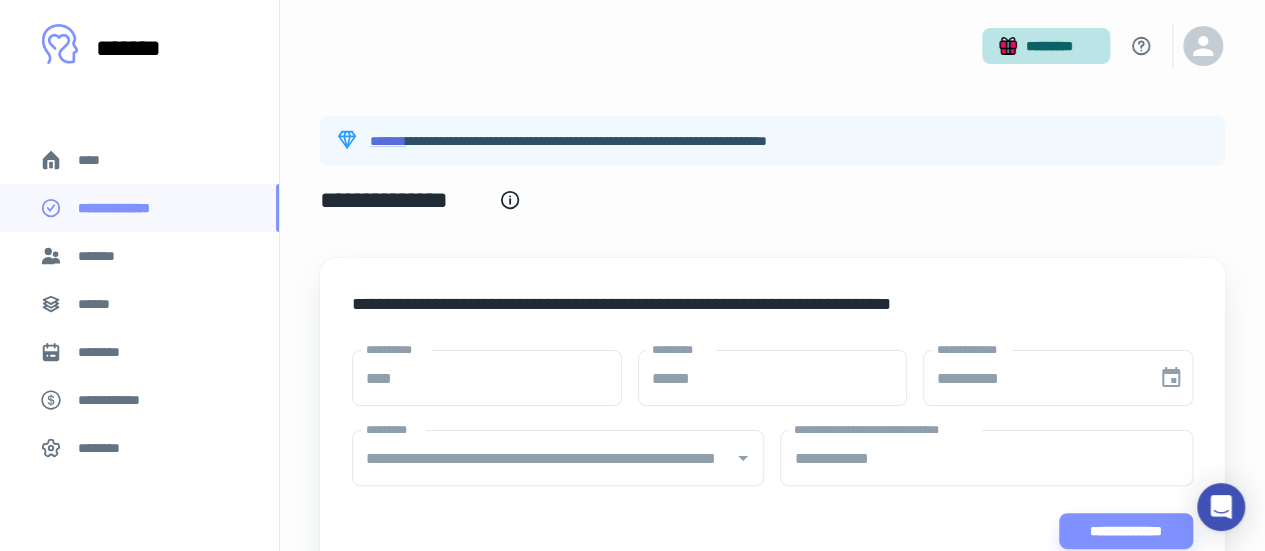 click on "*********" at bounding box center [1046, 46] 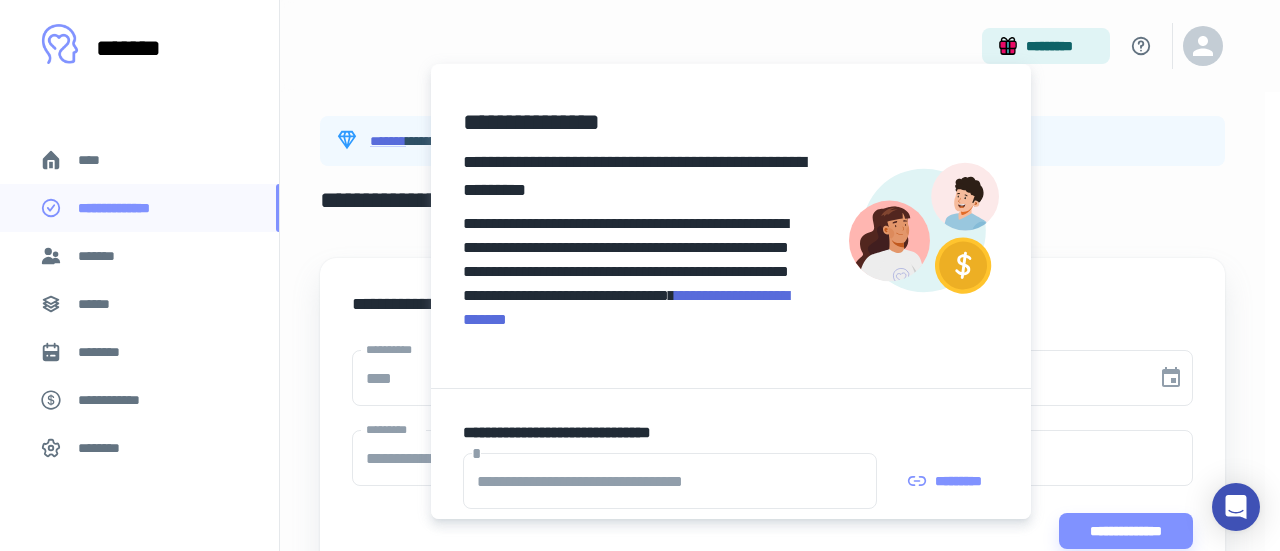 click at bounding box center [640, 275] 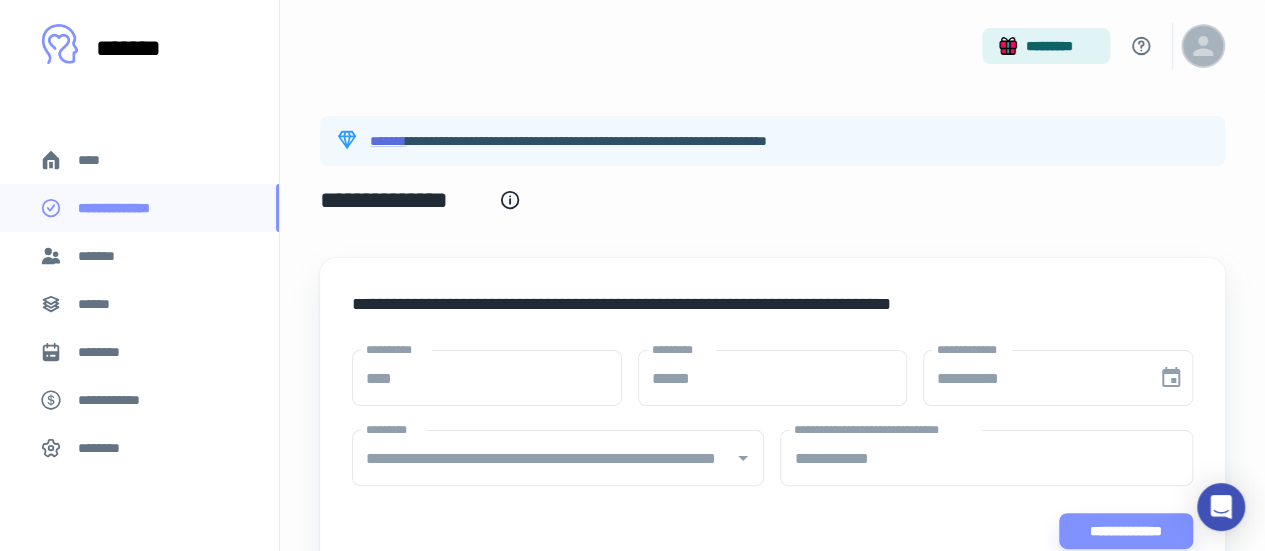 click 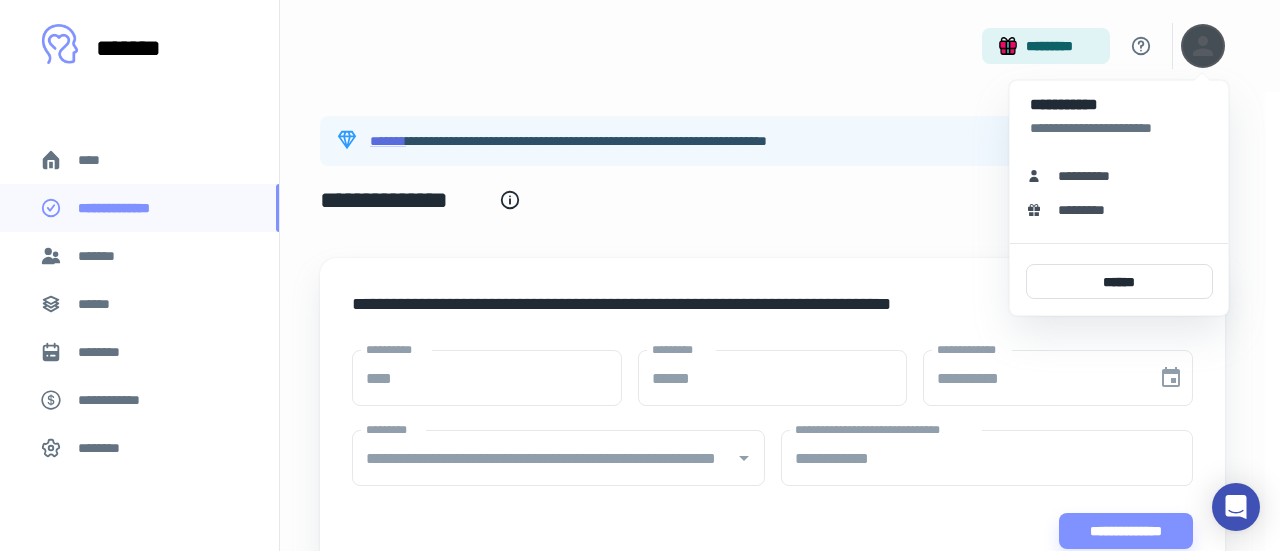 click on "*********" at bounding box center [1088, 210] 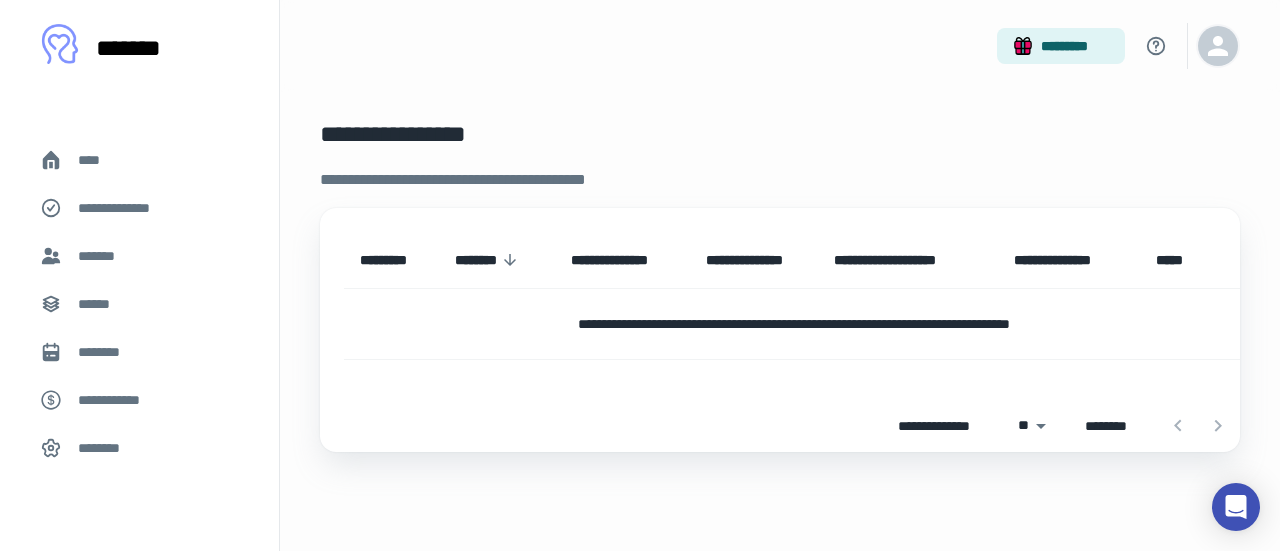 click at bounding box center (1218, 46) 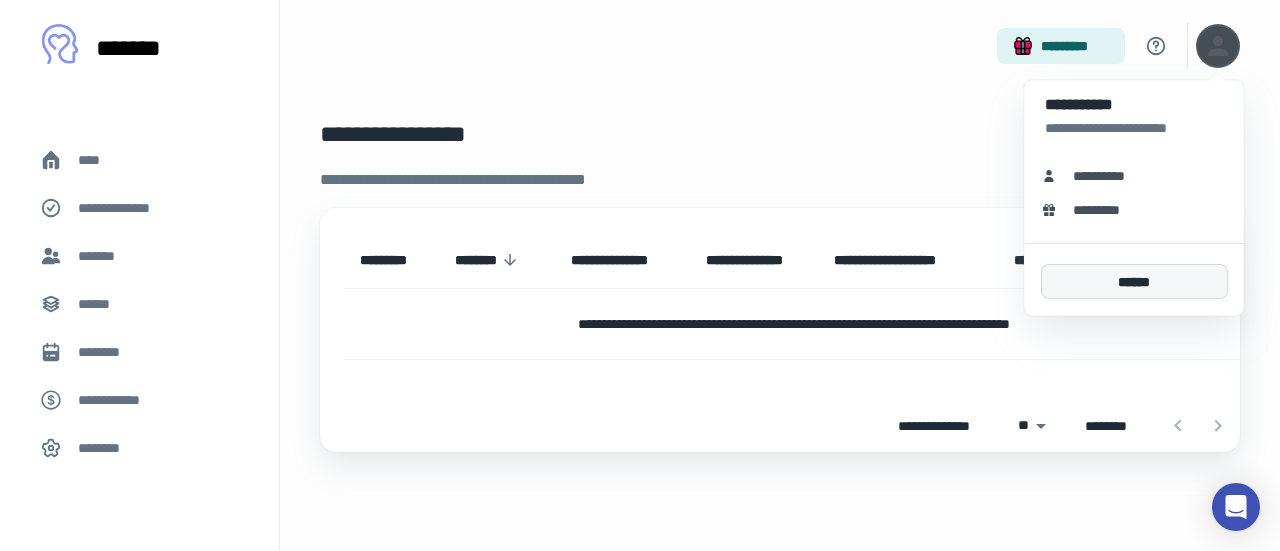 click on "******" at bounding box center [1134, 281] 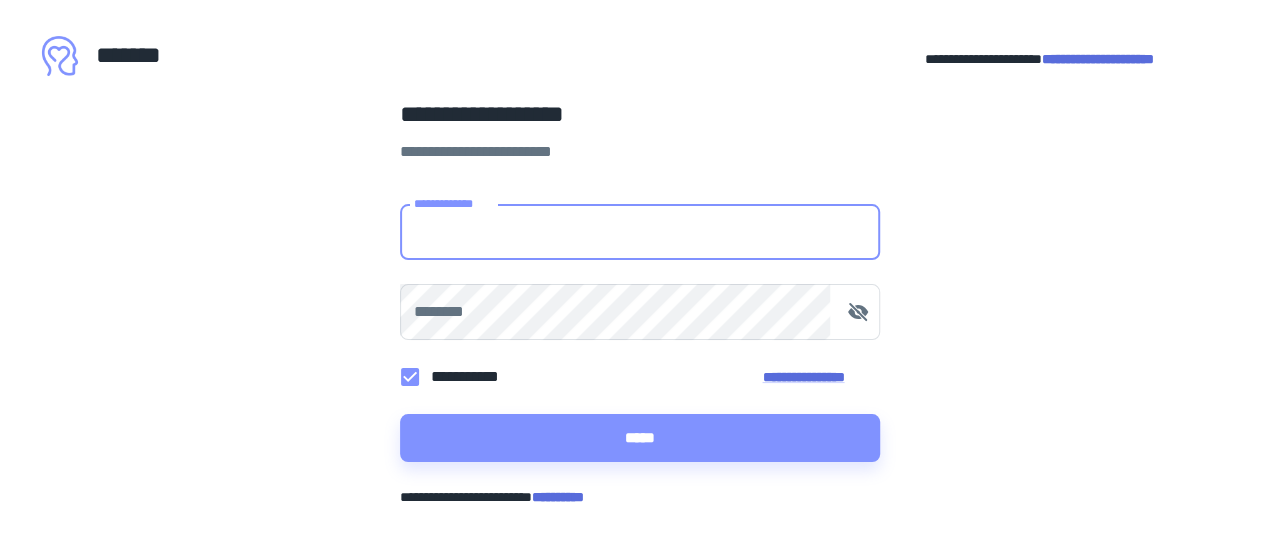 type on "**********" 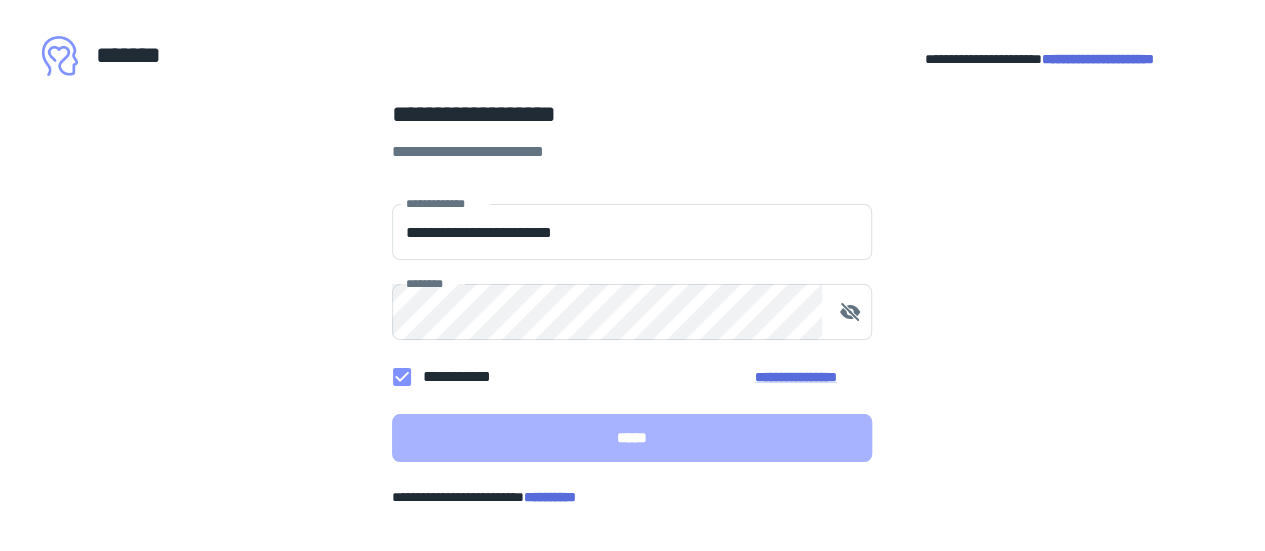 click on "*****" at bounding box center [632, 438] 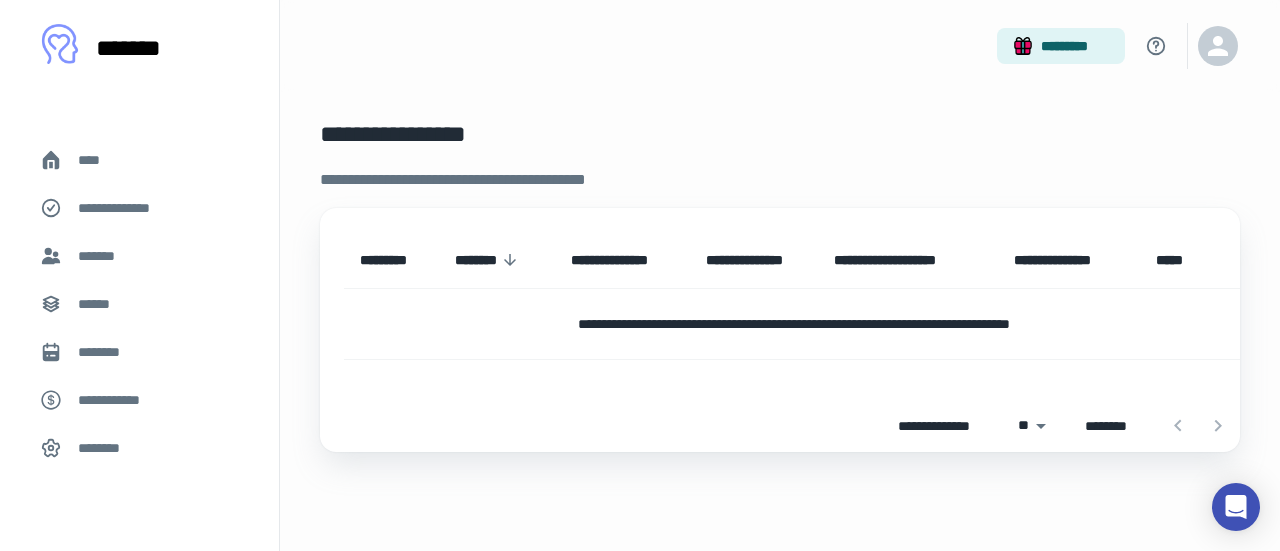 click on "****" at bounding box center (139, 160) 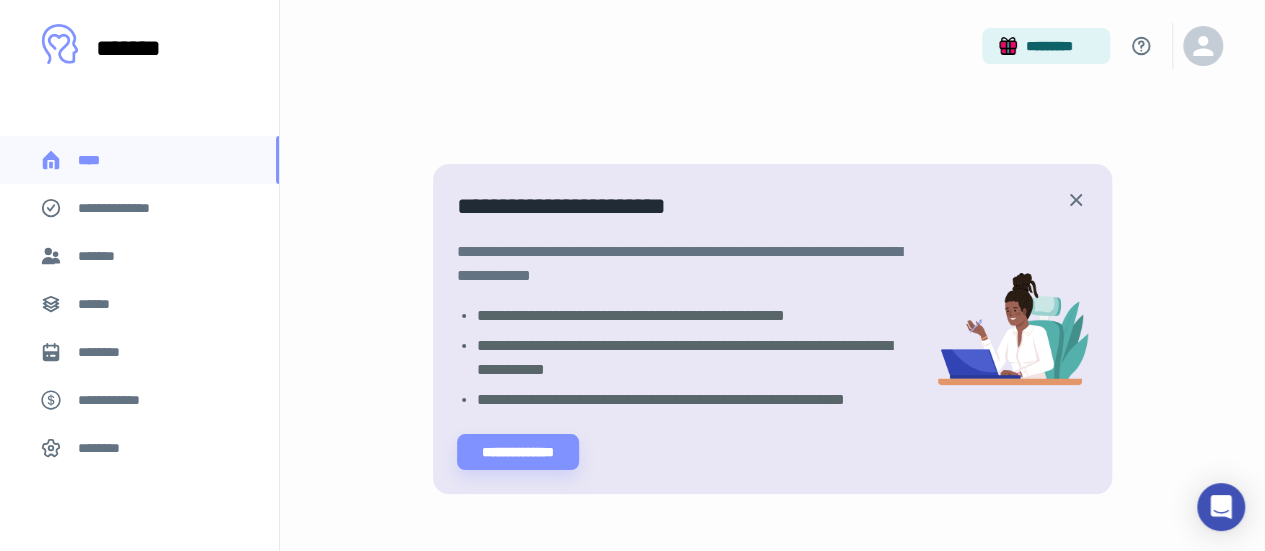 click on "**********" at bounding box center [139, 208] 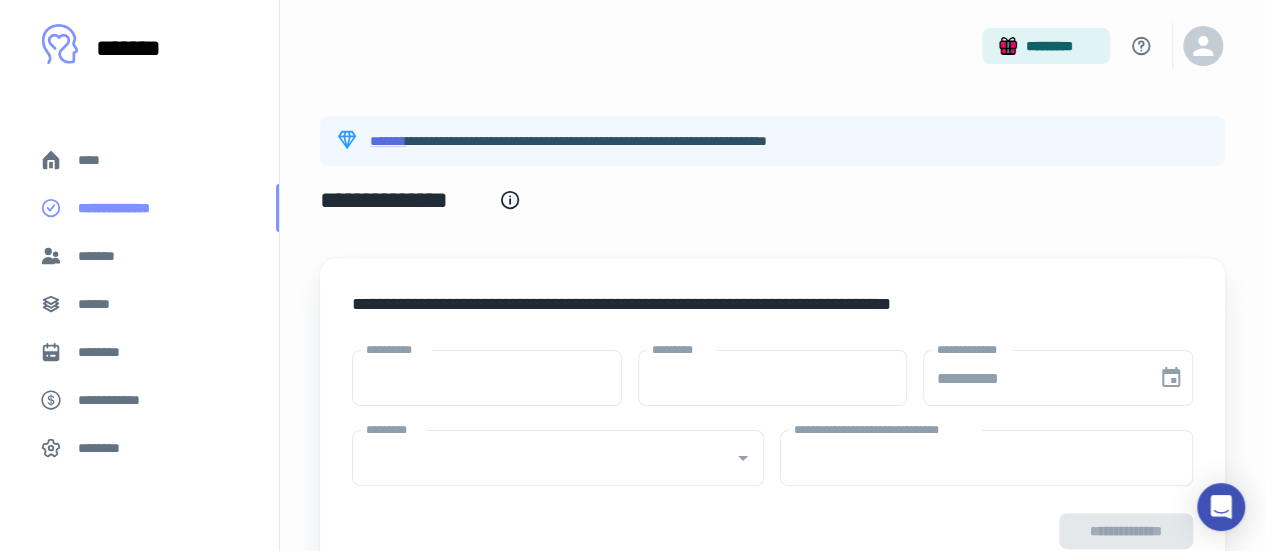type on "****" 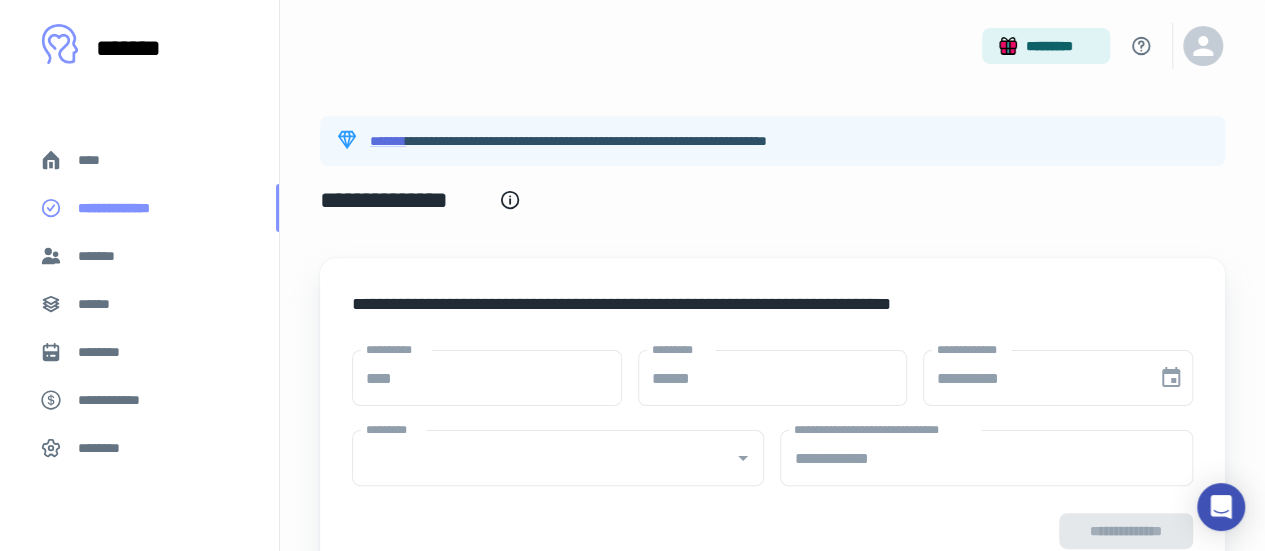 type on "**********" 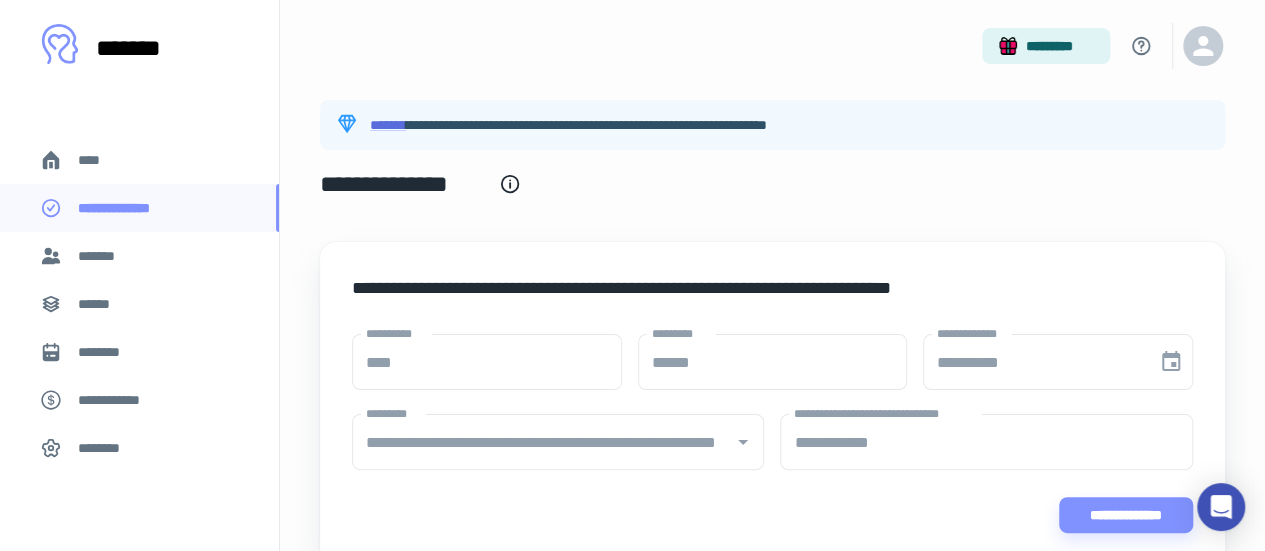 scroll, scrollTop: 0, scrollLeft: 0, axis: both 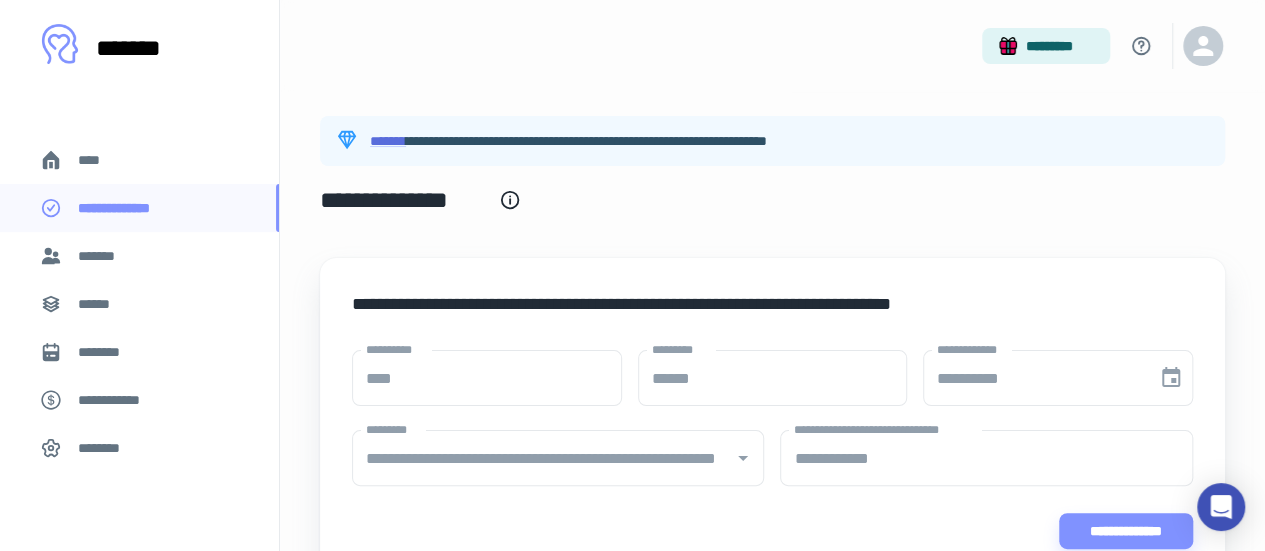 click on "********" at bounding box center [139, 448] 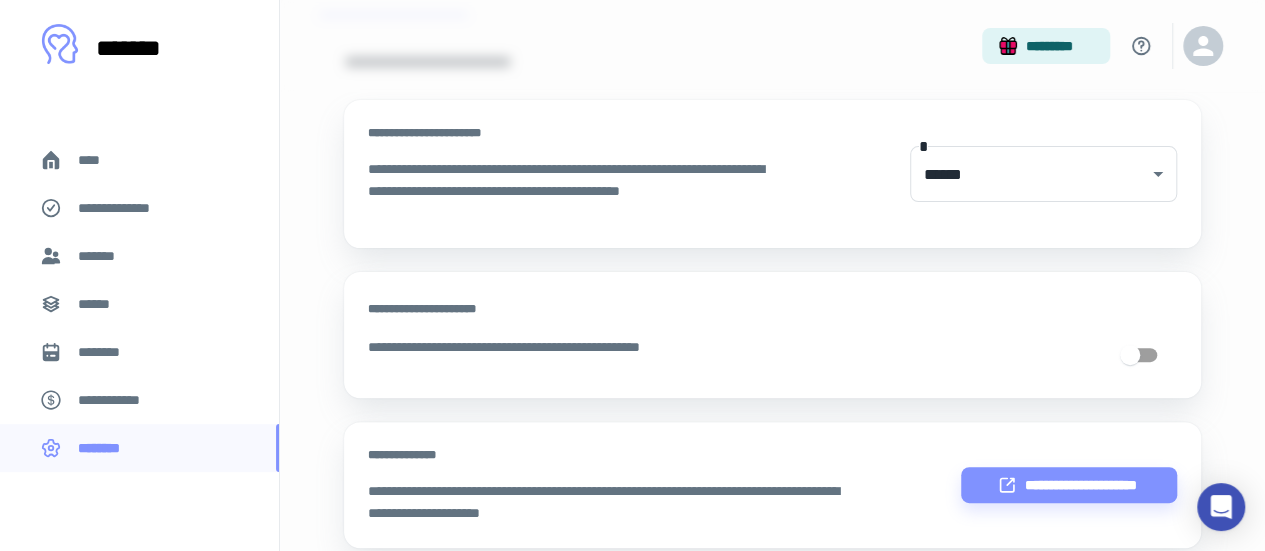 scroll, scrollTop: 0, scrollLeft: 0, axis: both 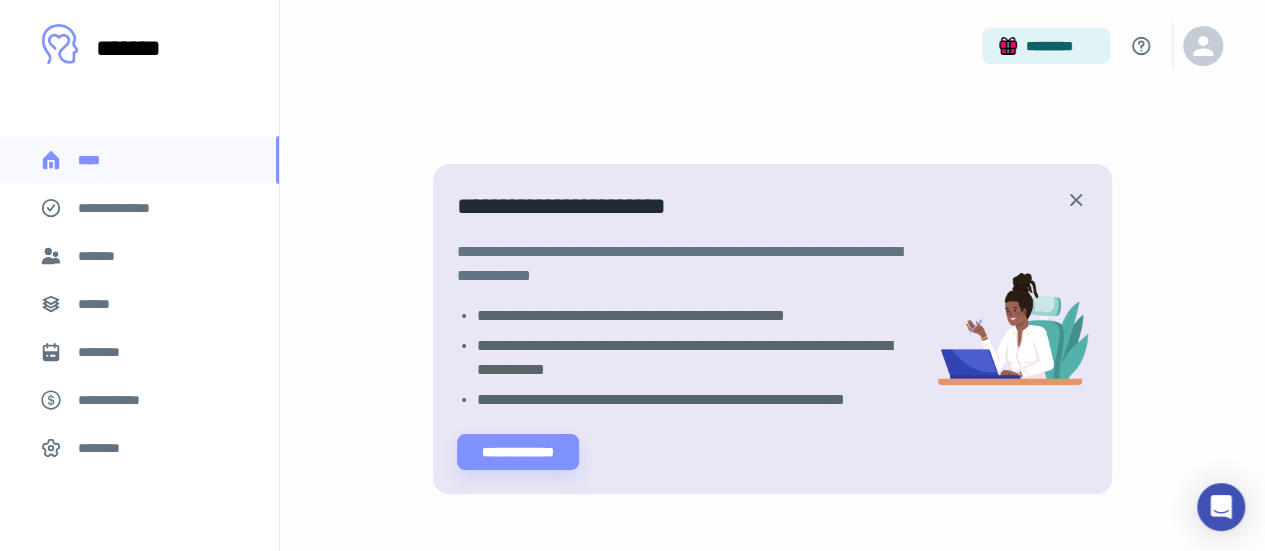 click on "**********" at bounding box center [139, 208] 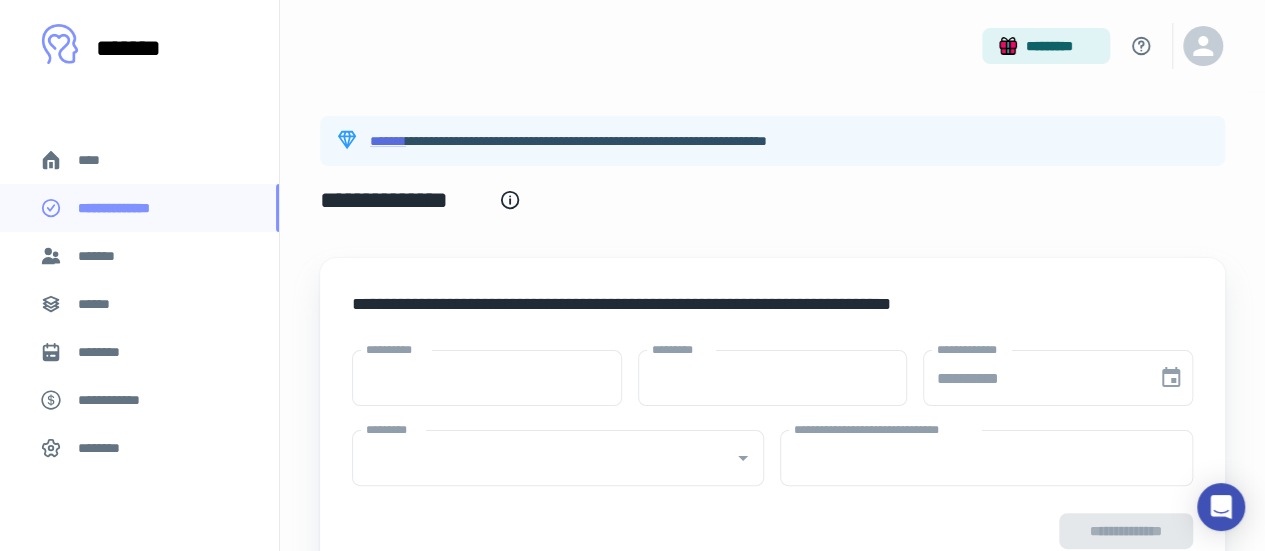 type on "****" 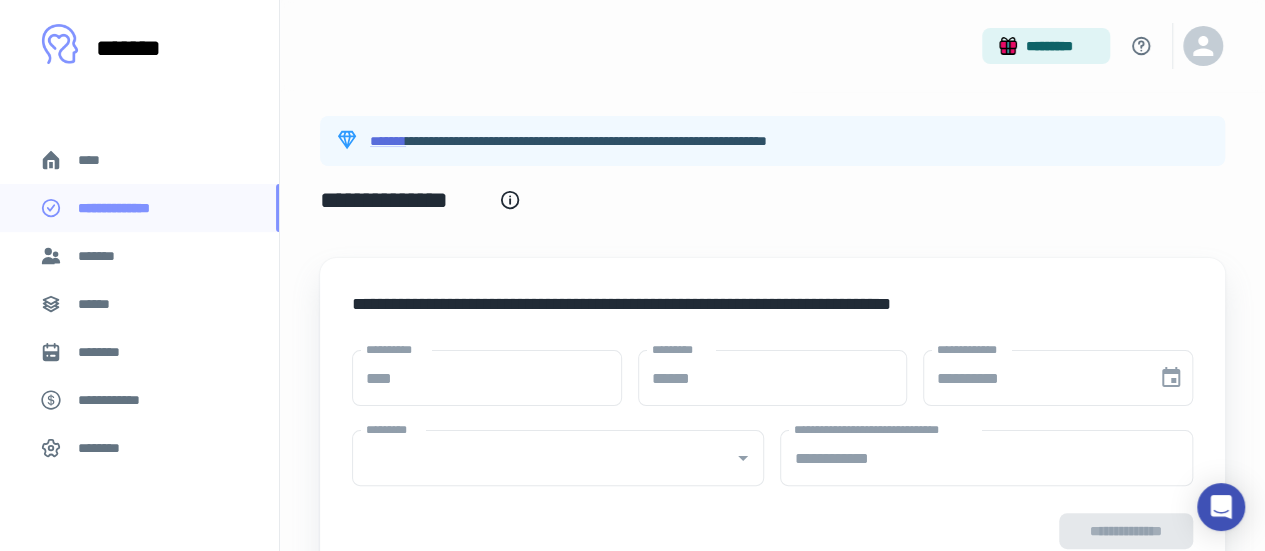 type on "**********" 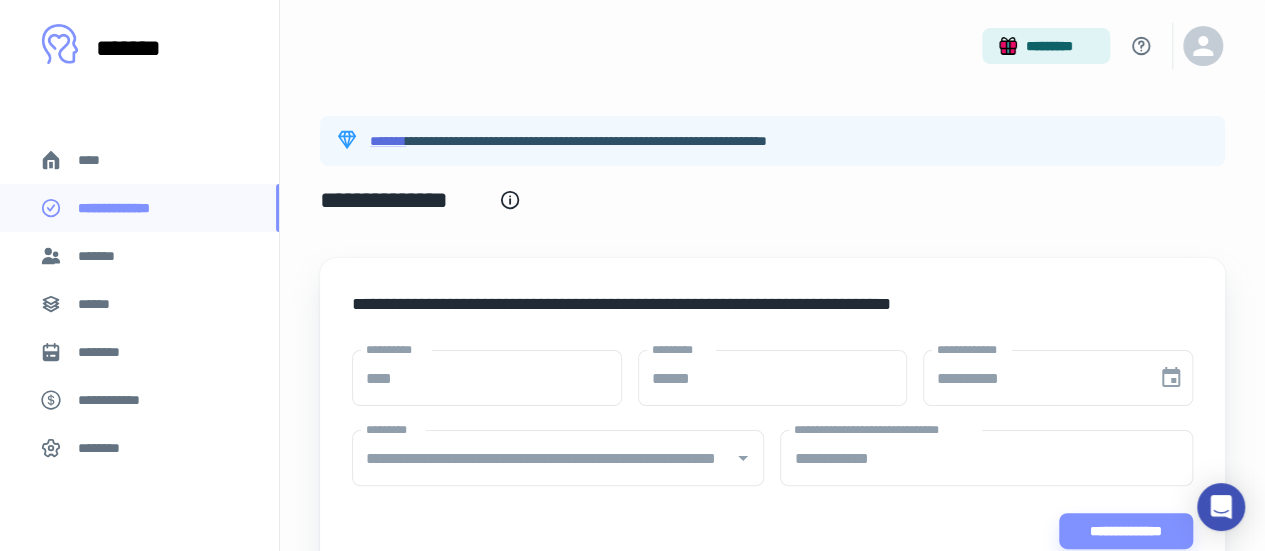 click 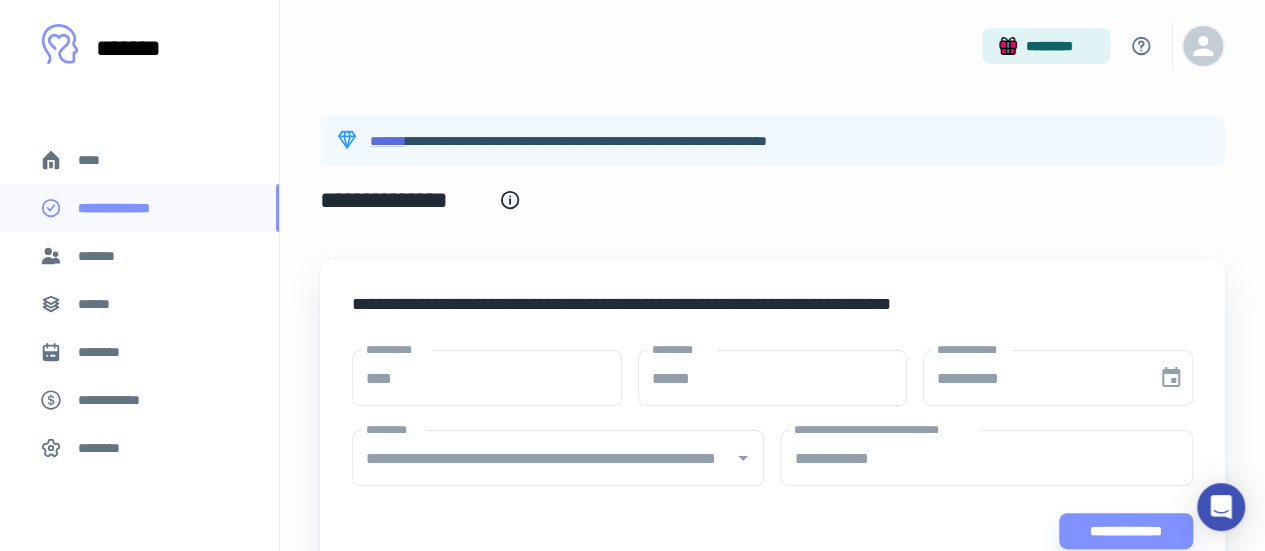 click 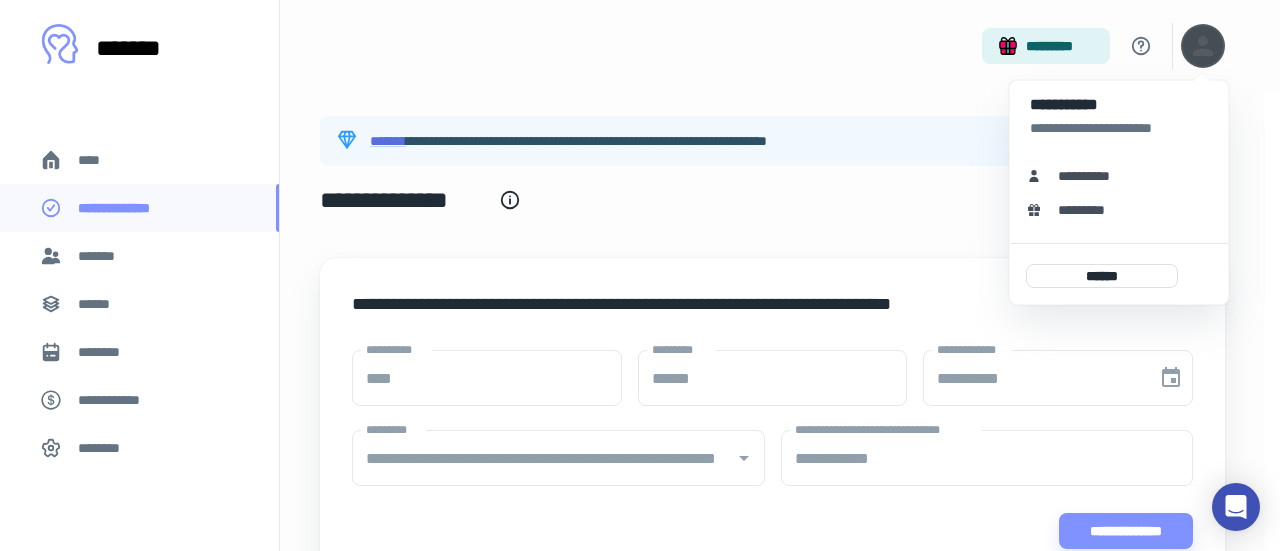 click on "**********" at bounding box center [1091, 176] 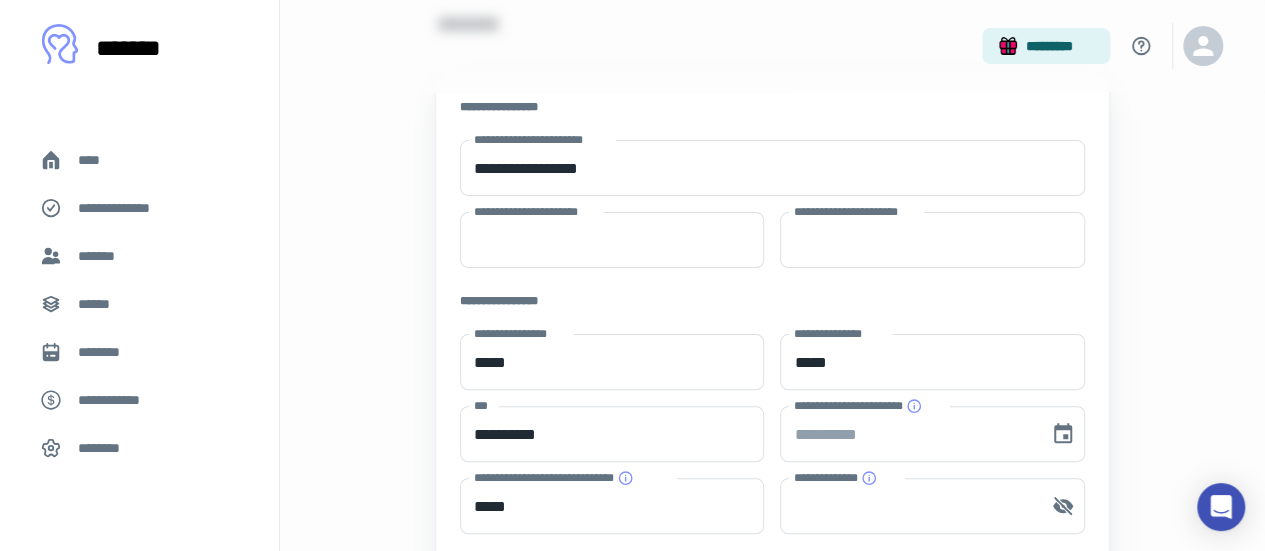 scroll, scrollTop: 200, scrollLeft: 0, axis: vertical 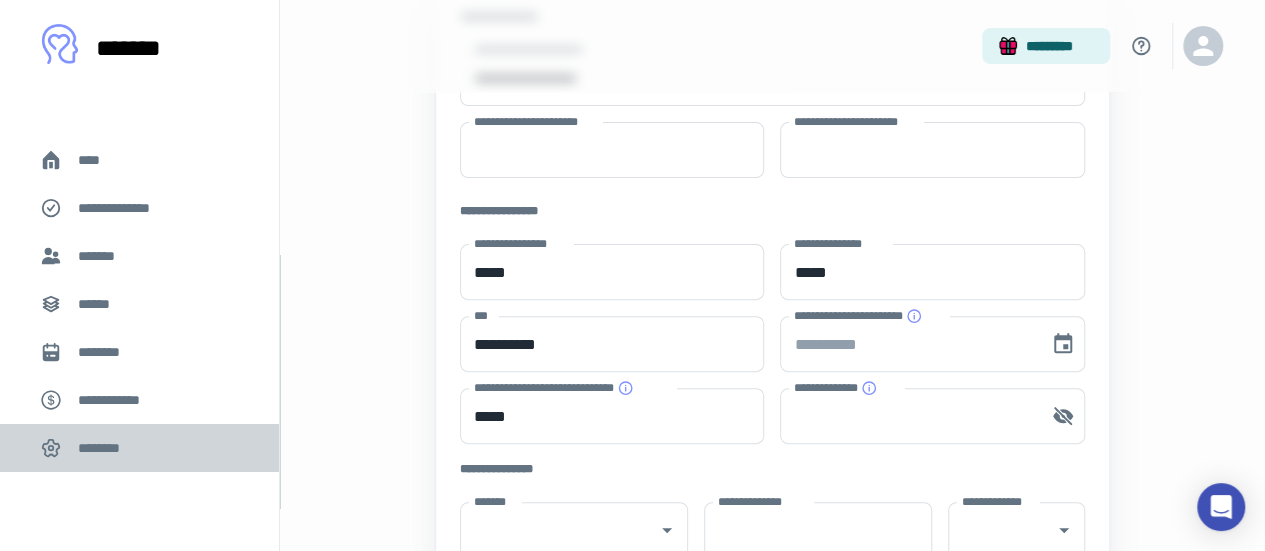 click on "********" at bounding box center [139, 448] 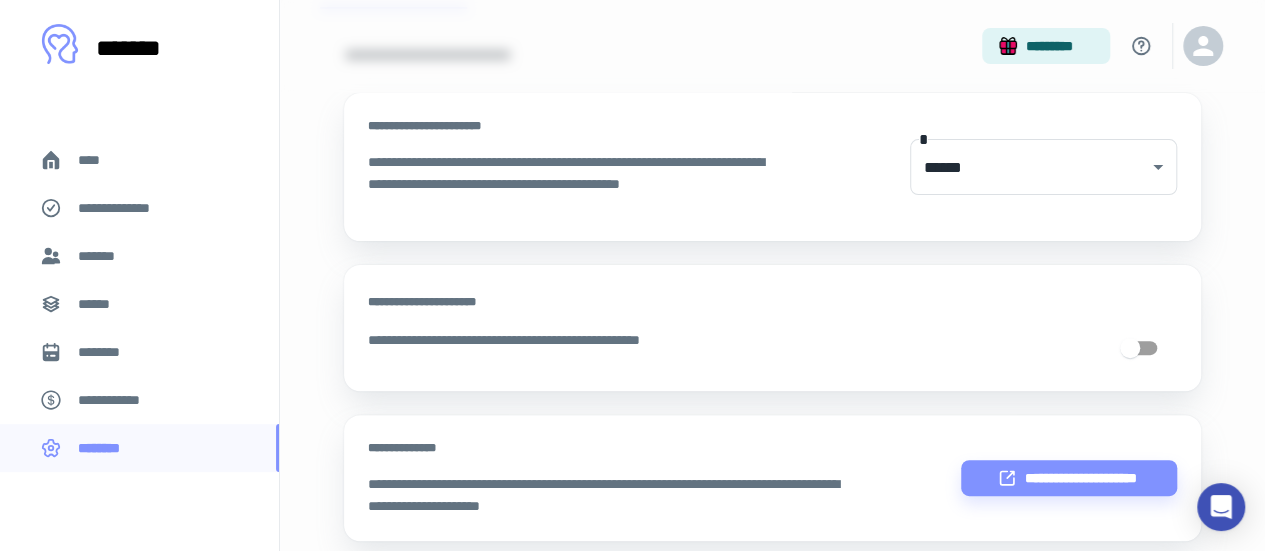 scroll, scrollTop: 0, scrollLeft: 0, axis: both 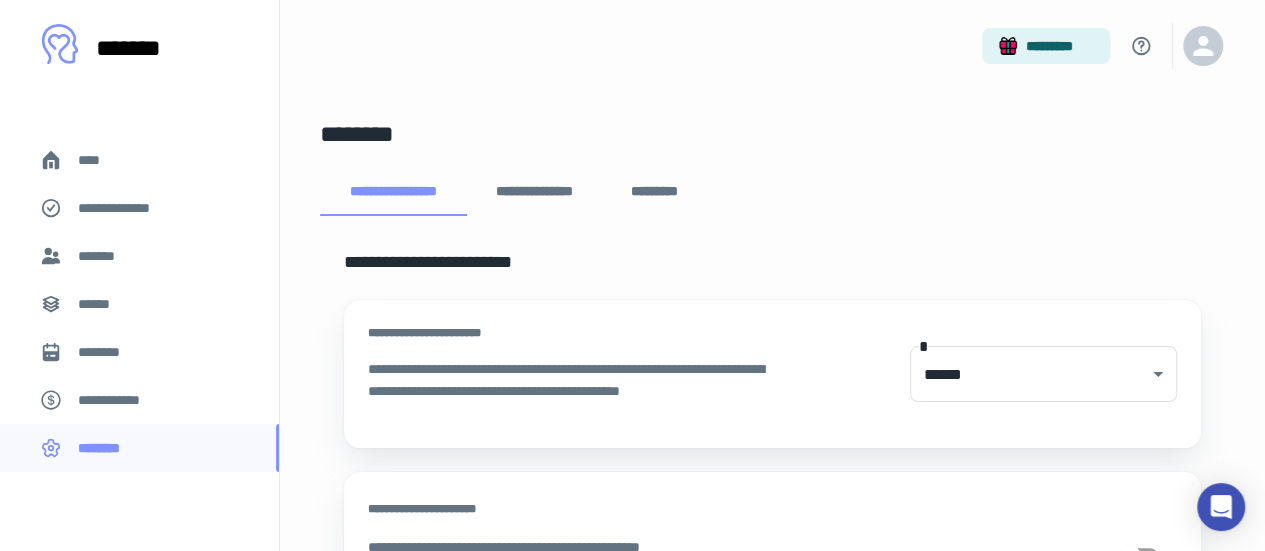 click on "**********" at bounding box center (534, 192) 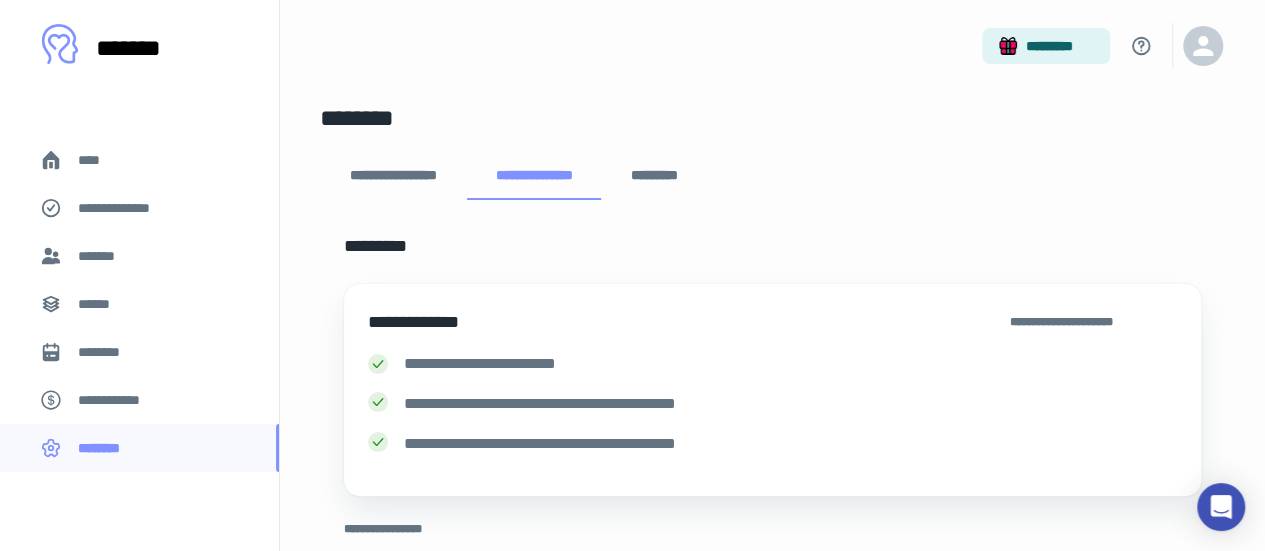 scroll, scrollTop: 0, scrollLeft: 0, axis: both 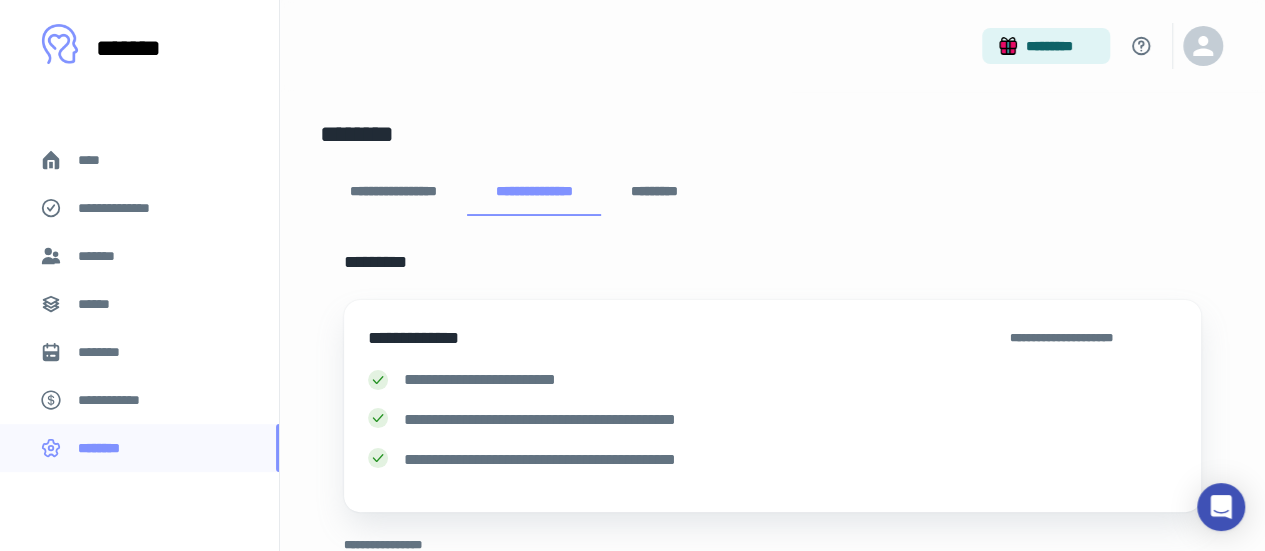 click on "**********" at bounding box center (1093, 338) 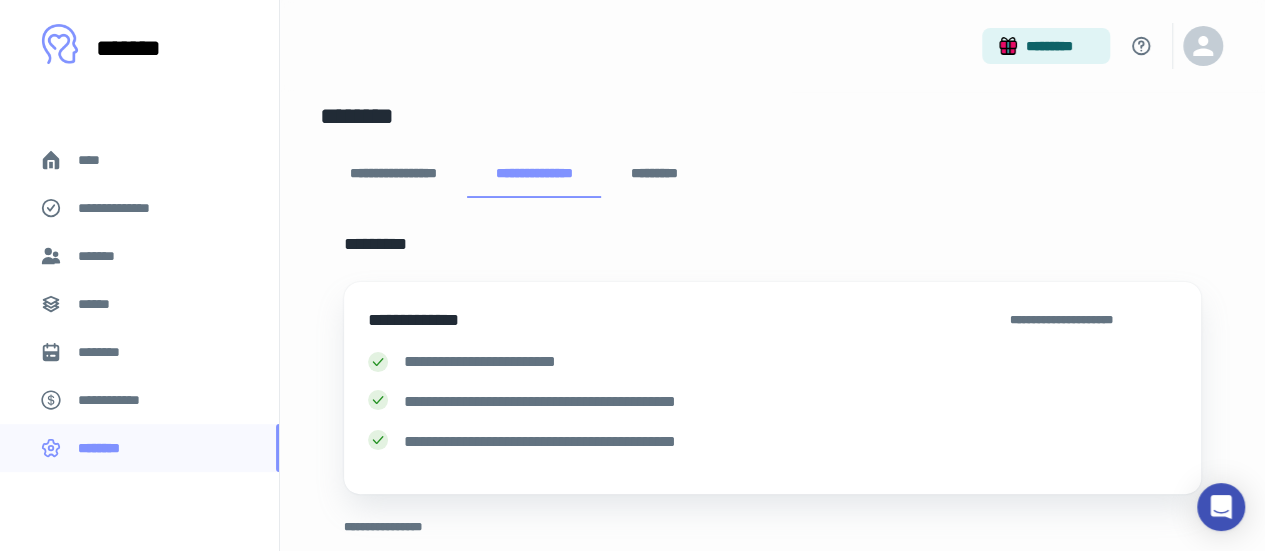 scroll, scrollTop: 0, scrollLeft: 0, axis: both 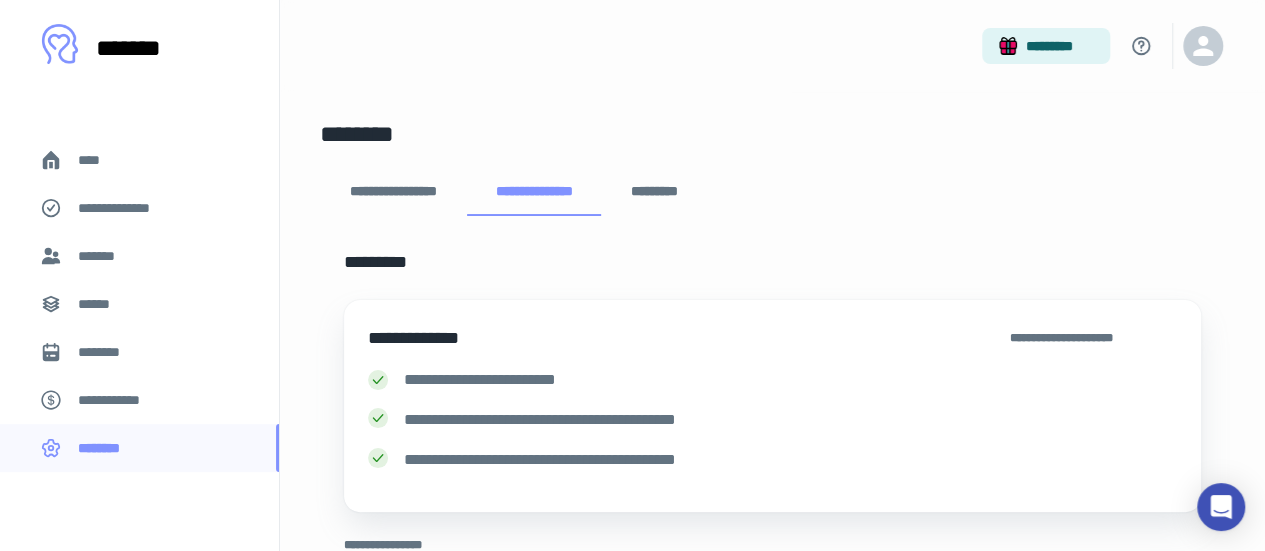click on "**********" at bounding box center (139, 400) 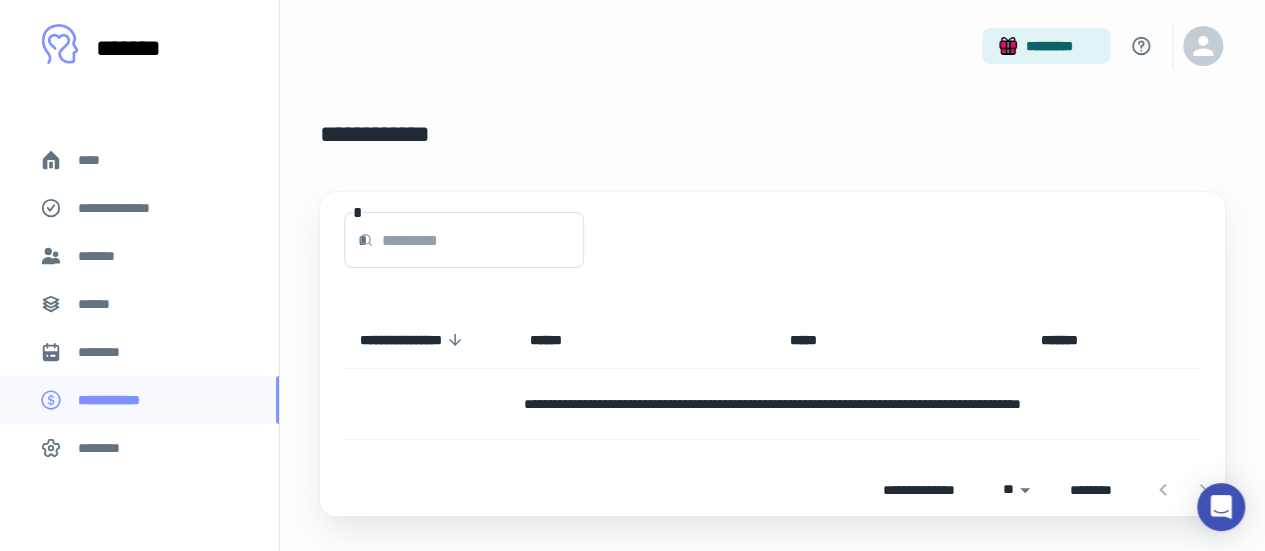 click on "****" at bounding box center (139, 160) 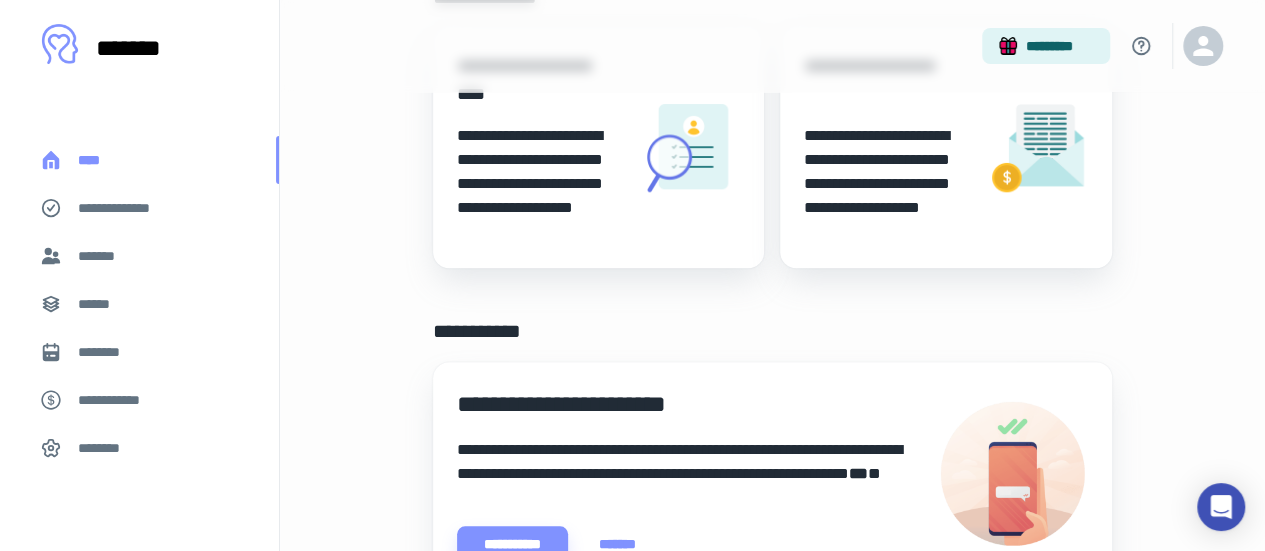 scroll, scrollTop: 526, scrollLeft: 0, axis: vertical 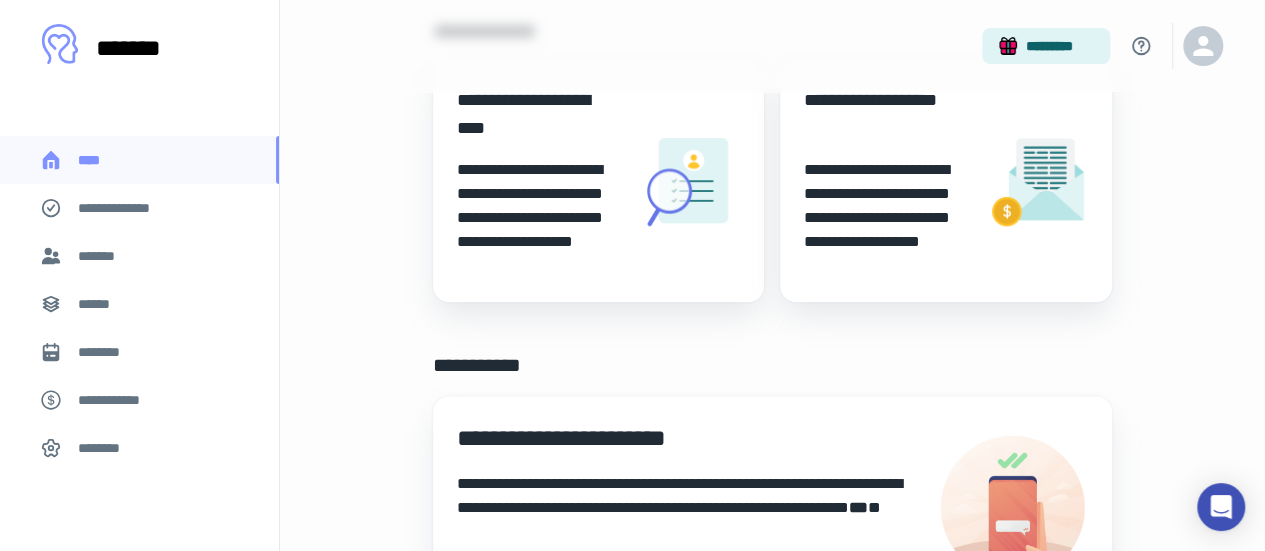 click on "*******" at bounding box center [149, 48] 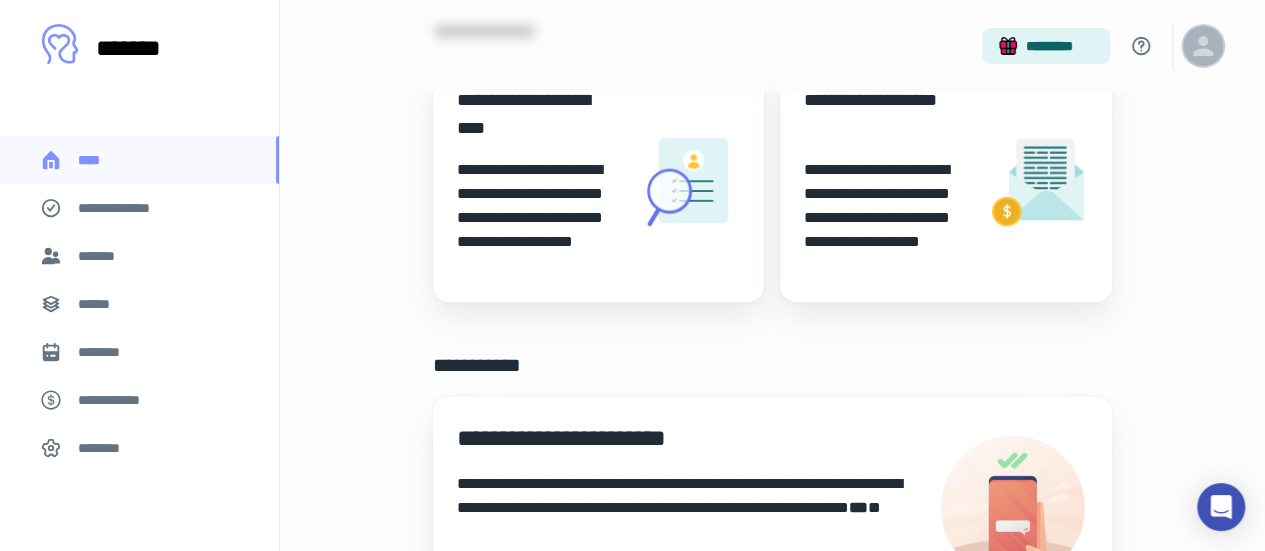click 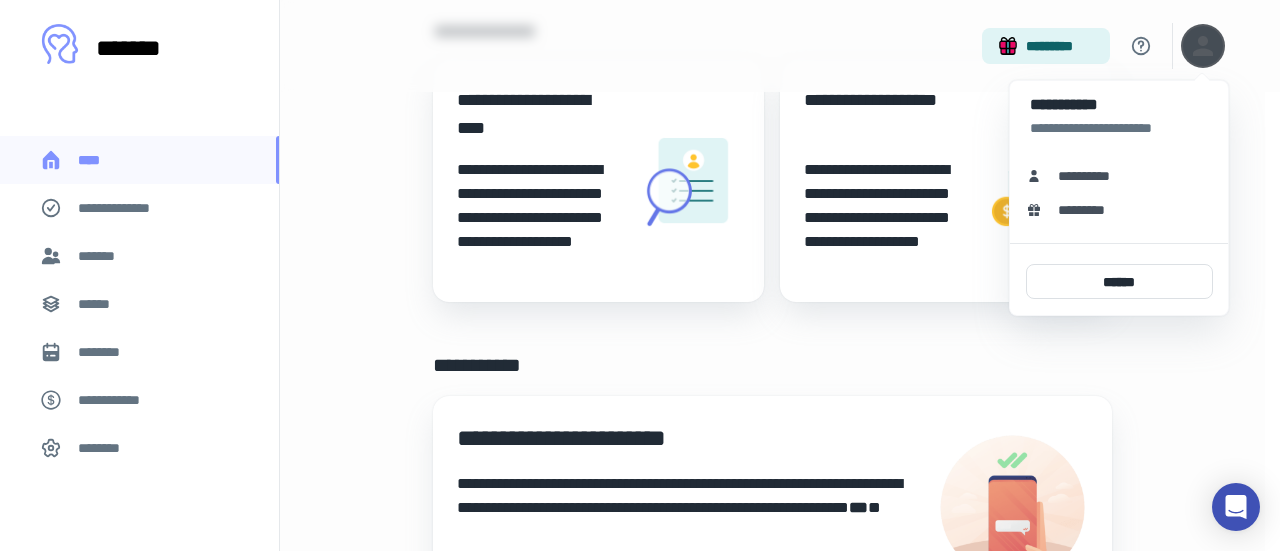 click at bounding box center (640, 275) 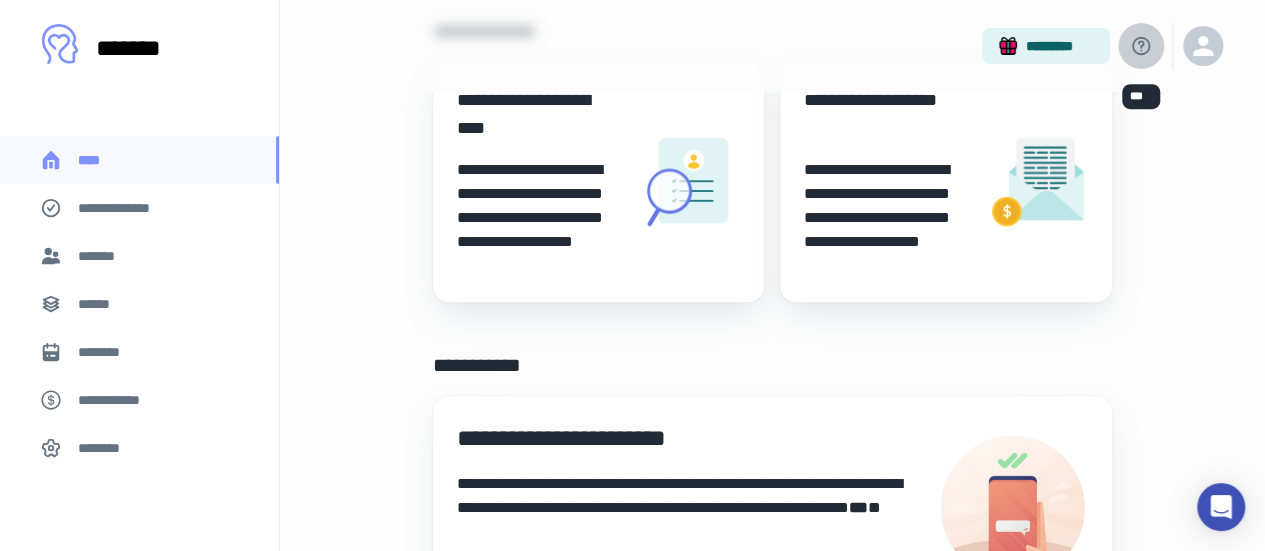 click 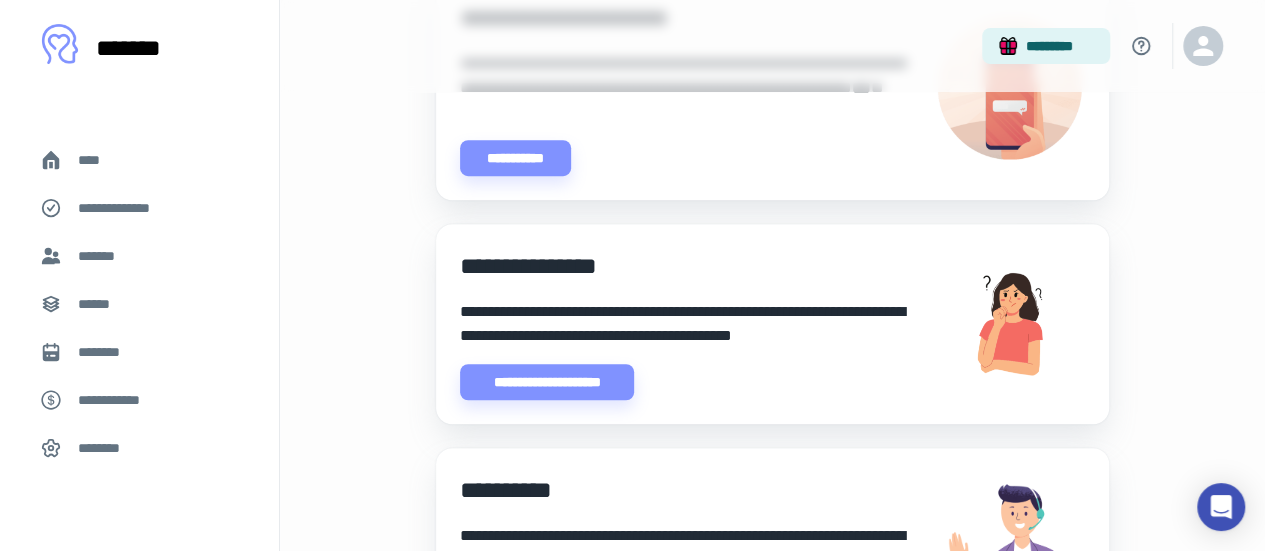 scroll, scrollTop: 762, scrollLeft: 0, axis: vertical 